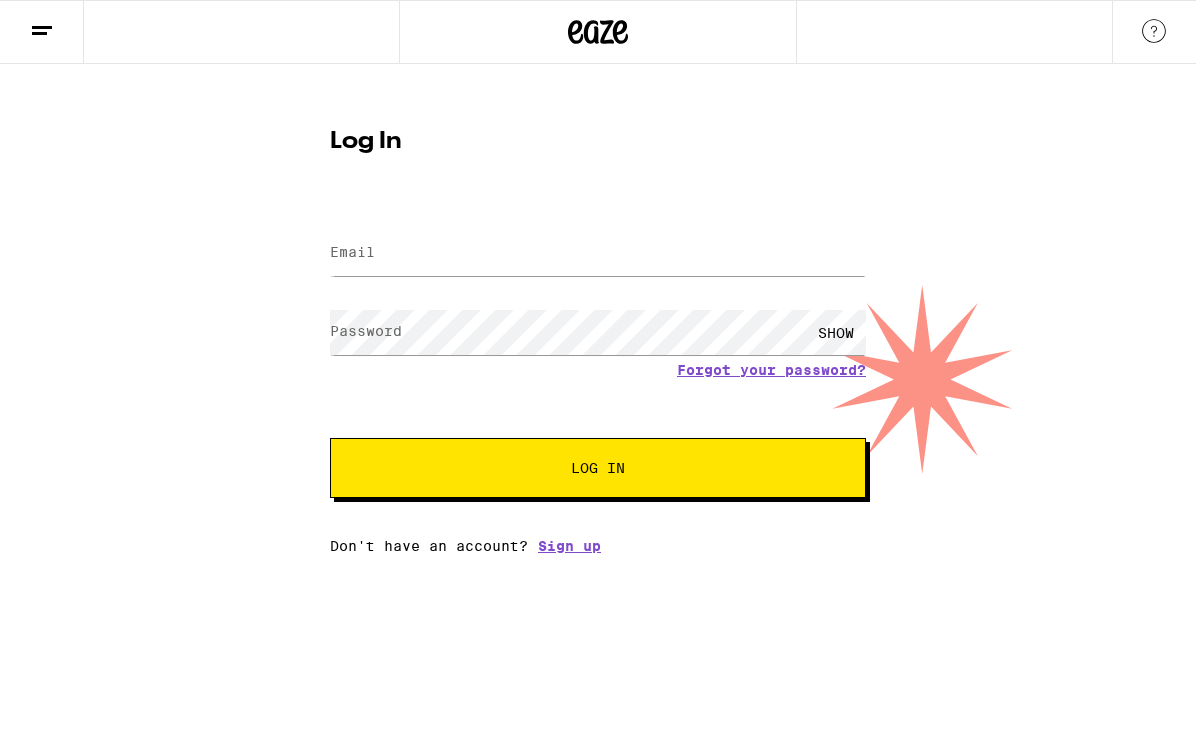 scroll, scrollTop: 0, scrollLeft: 0, axis: both 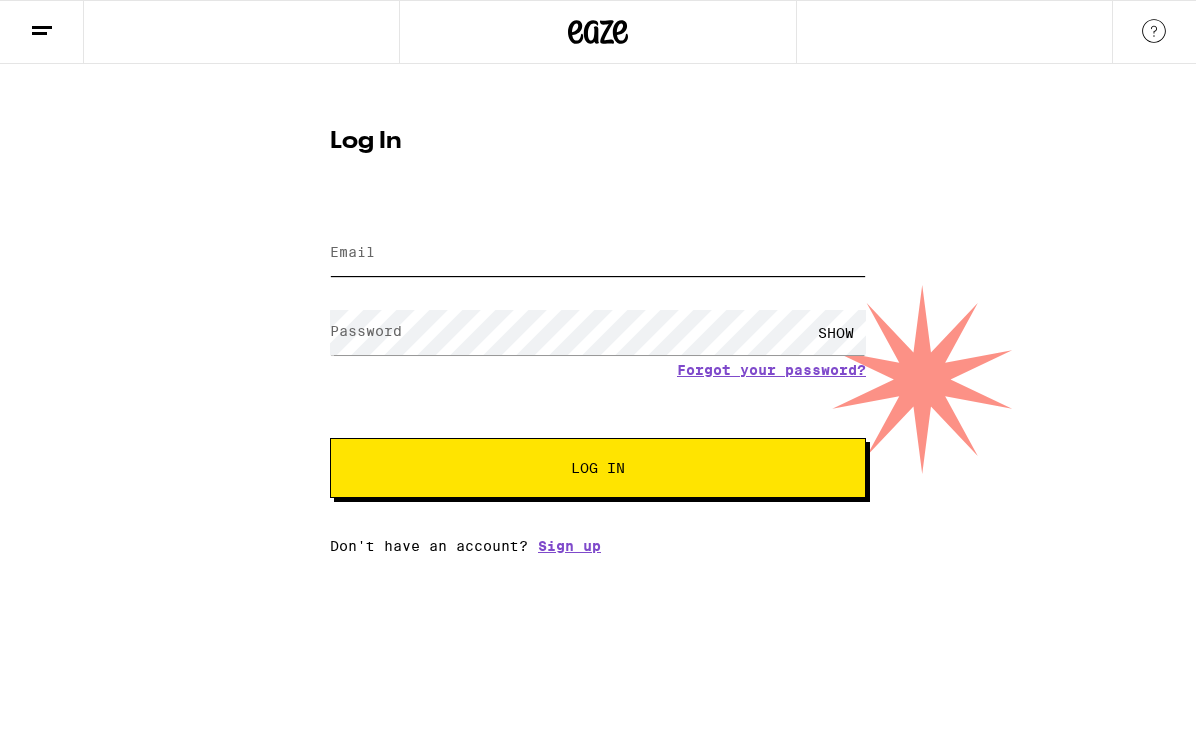 click on "Email" at bounding box center [598, 253] 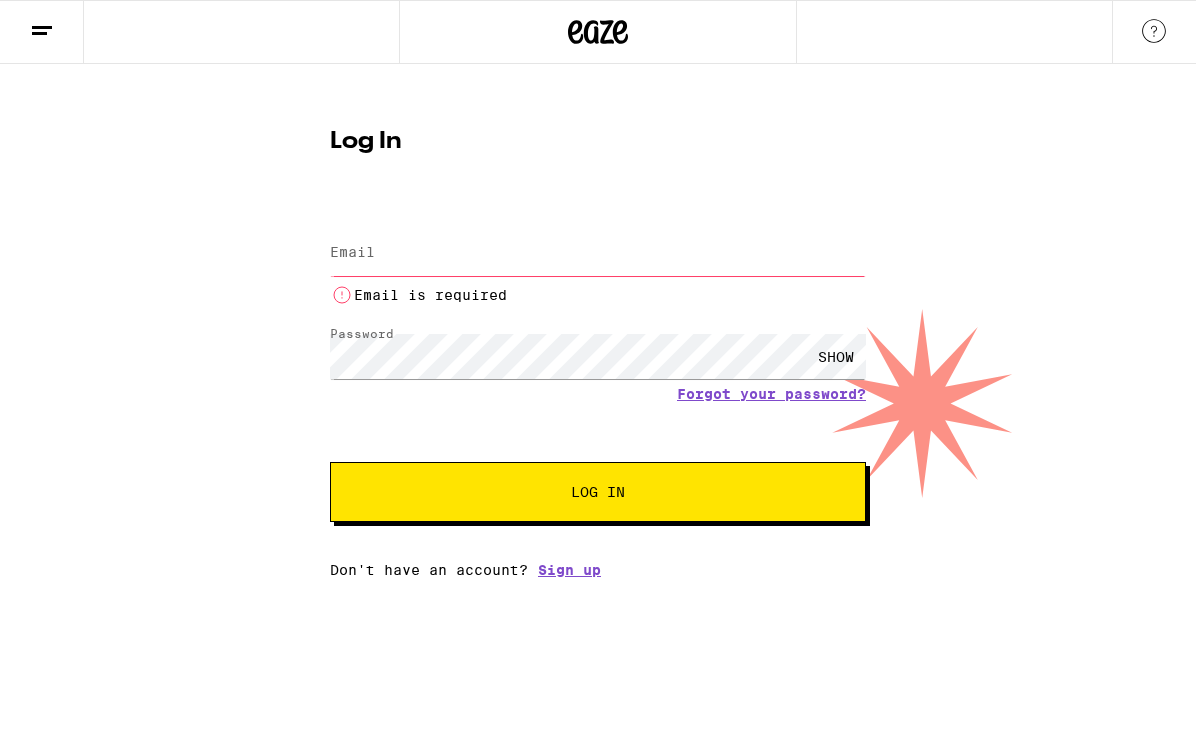 scroll, scrollTop: 0, scrollLeft: 0, axis: both 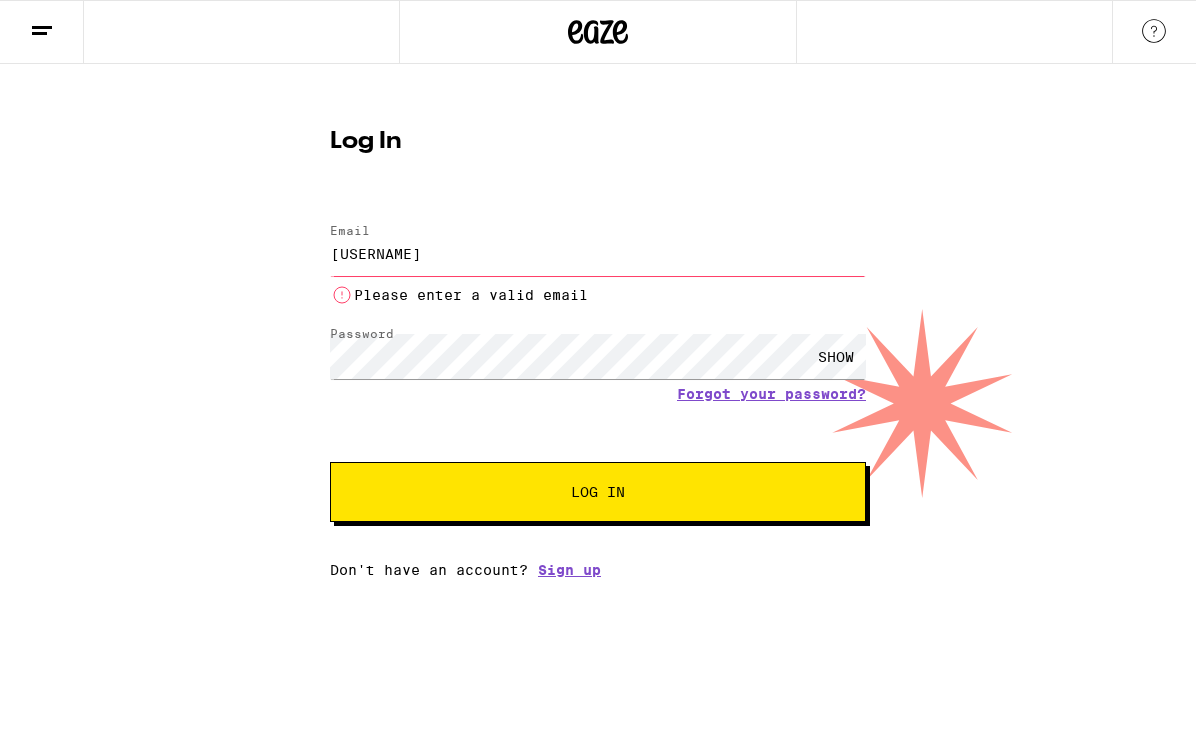 click on "Log In" at bounding box center [598, 492] 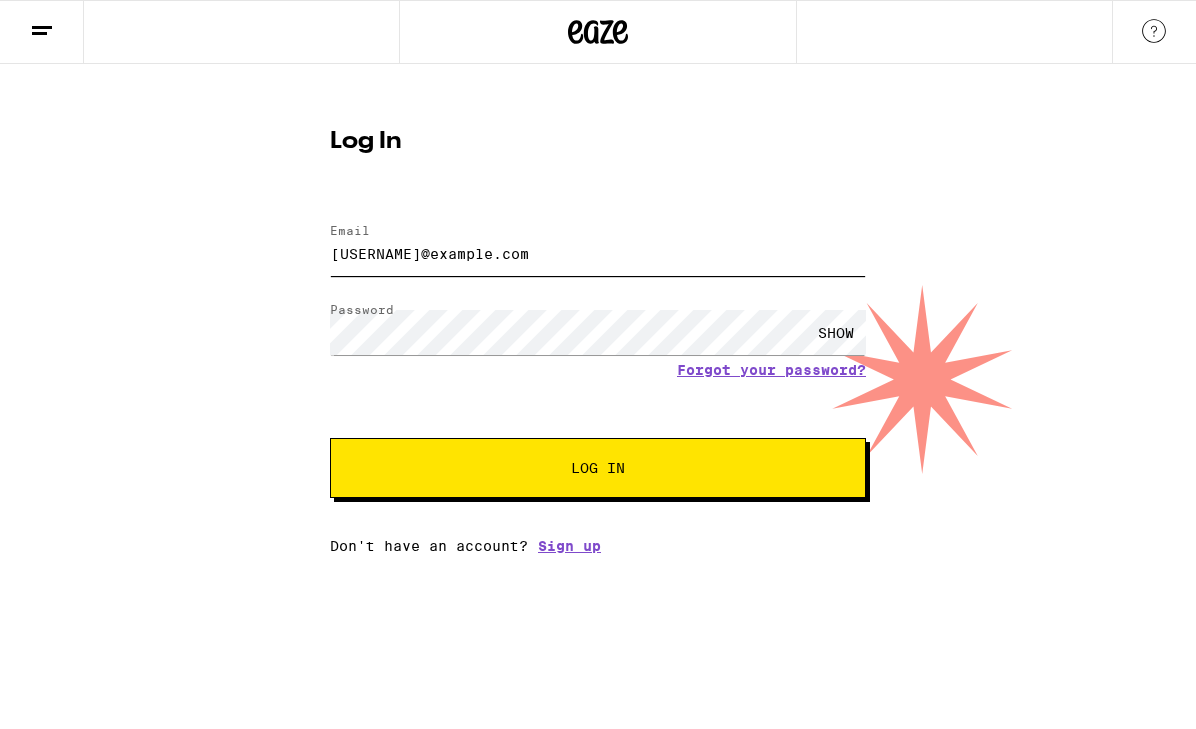 type on "hannahlorona@gmail.com" 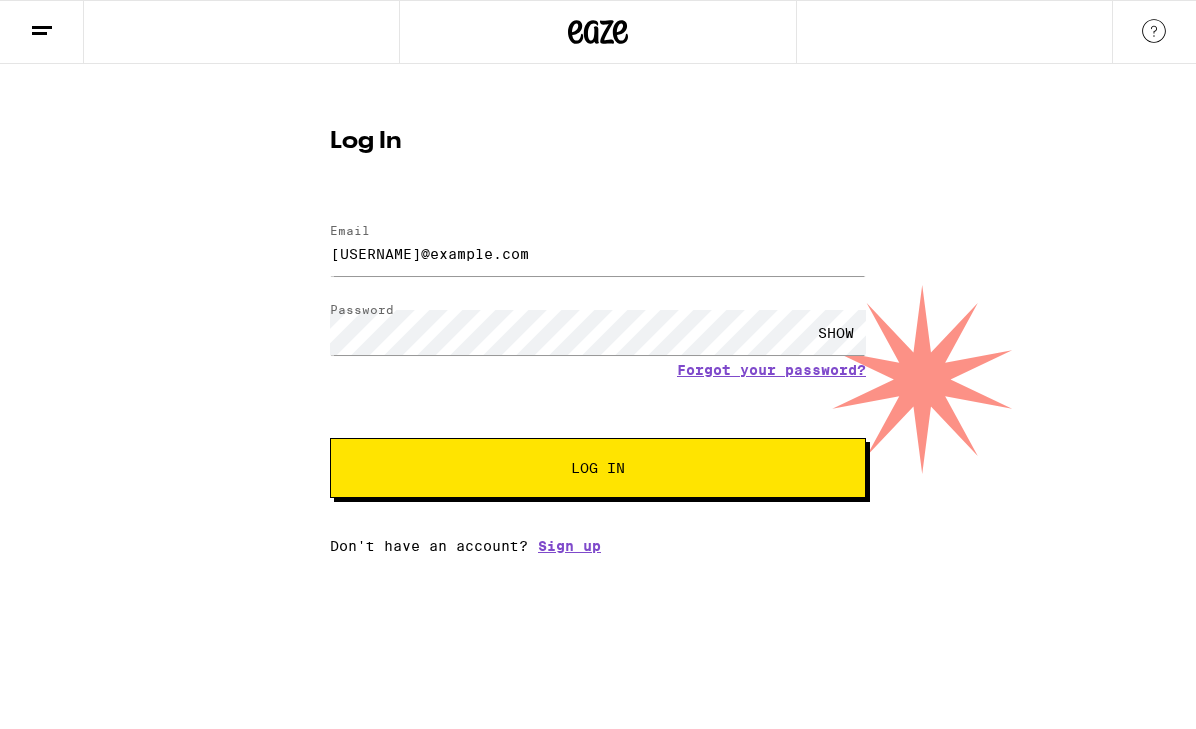 click on "Log In" at bounding box center [598, 468] 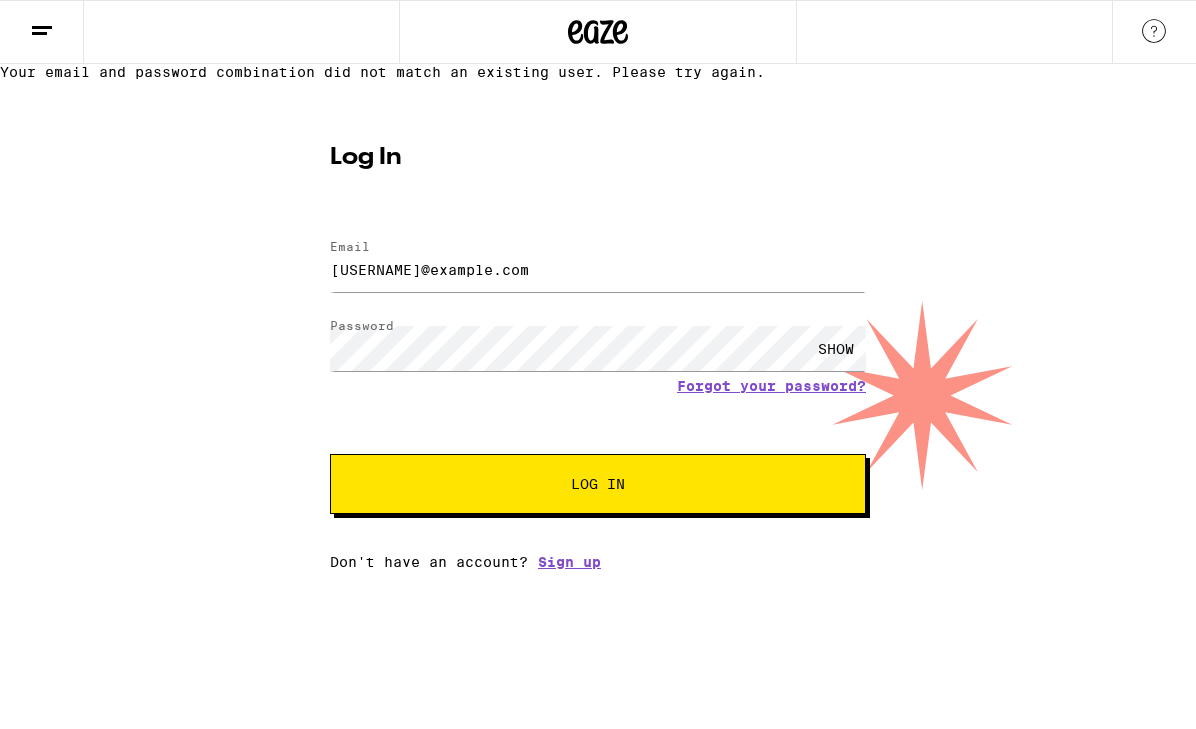click on "SHOW" at bounding box center (836, 348) 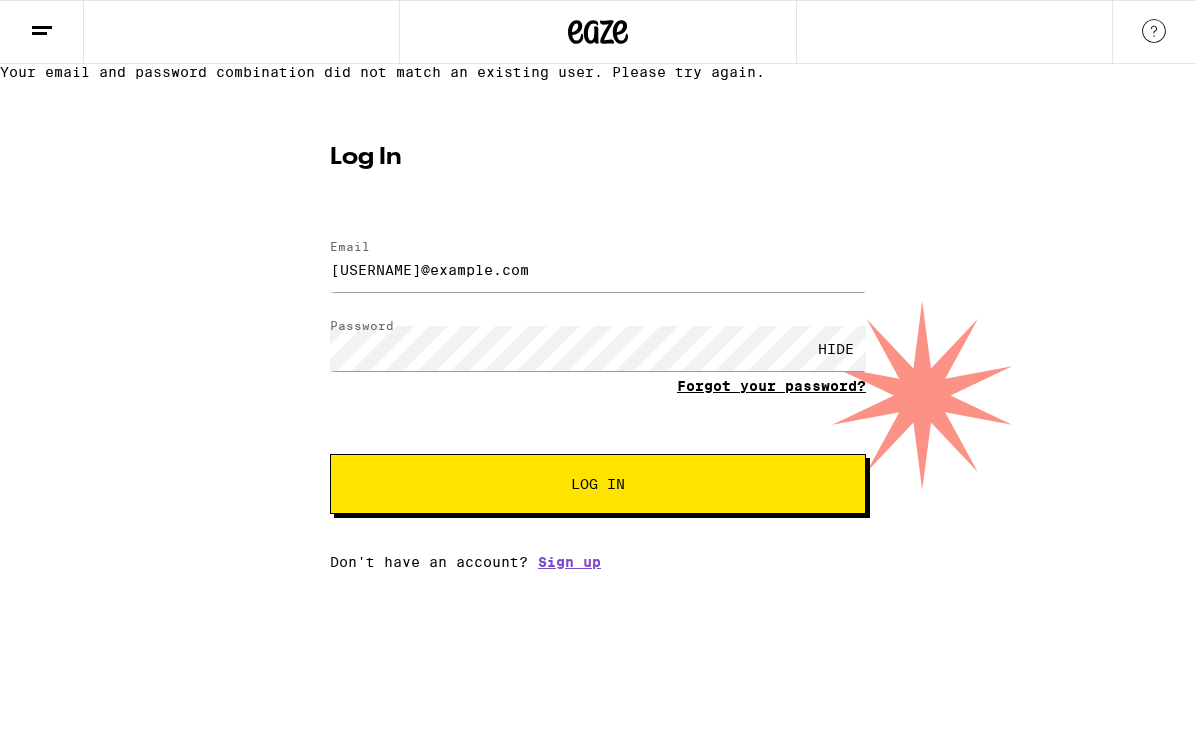 click on "Forgot your password?" at bounding box center [771, 386] 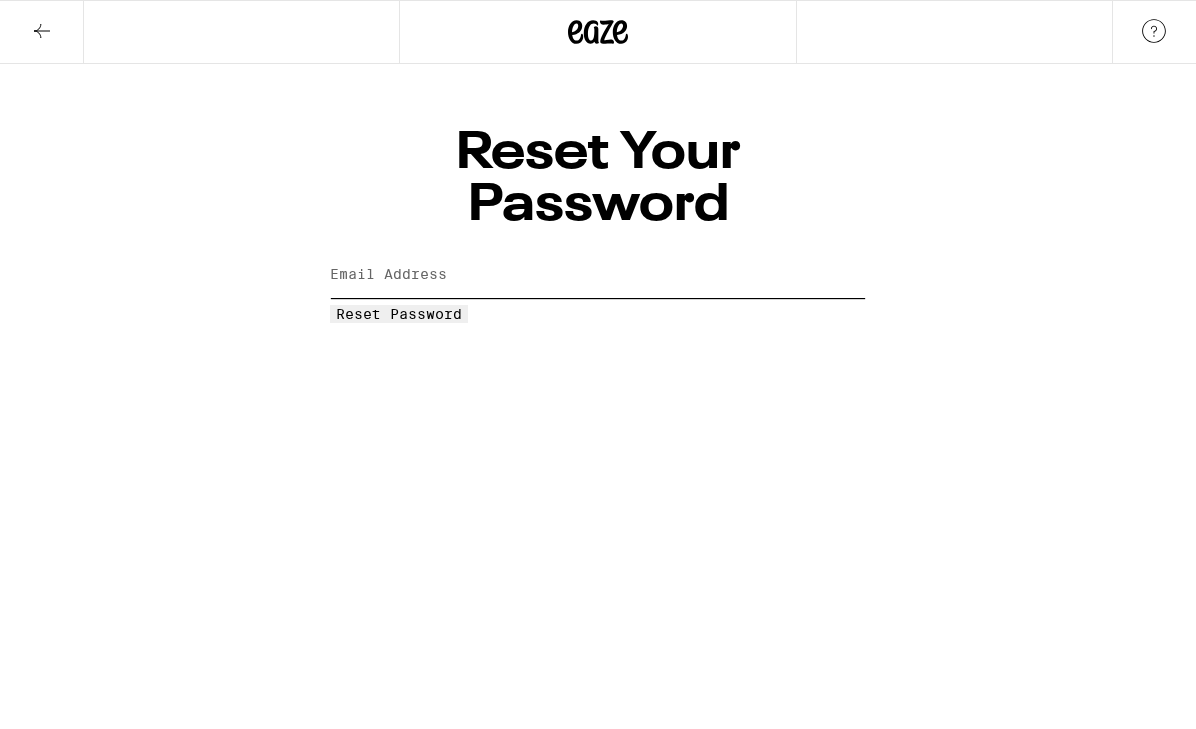 click on "Email Address" at bounding box center (598, 275) 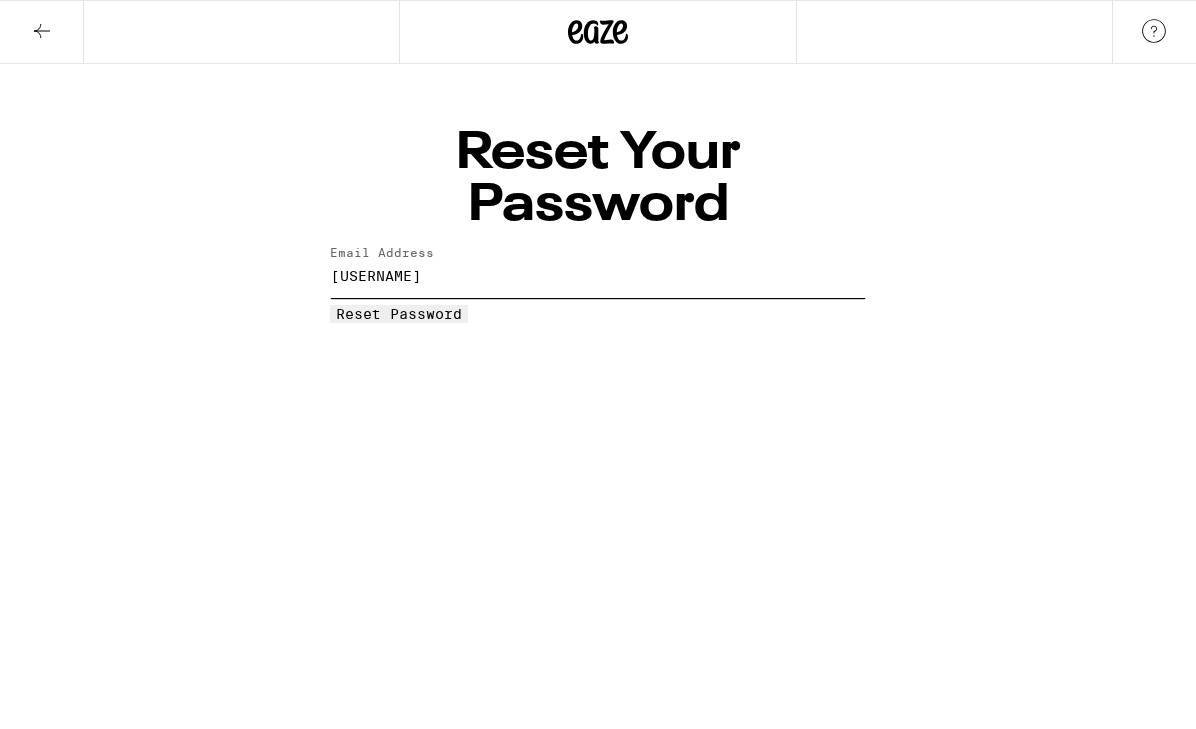 type on "hannahlorona@gmail.com" 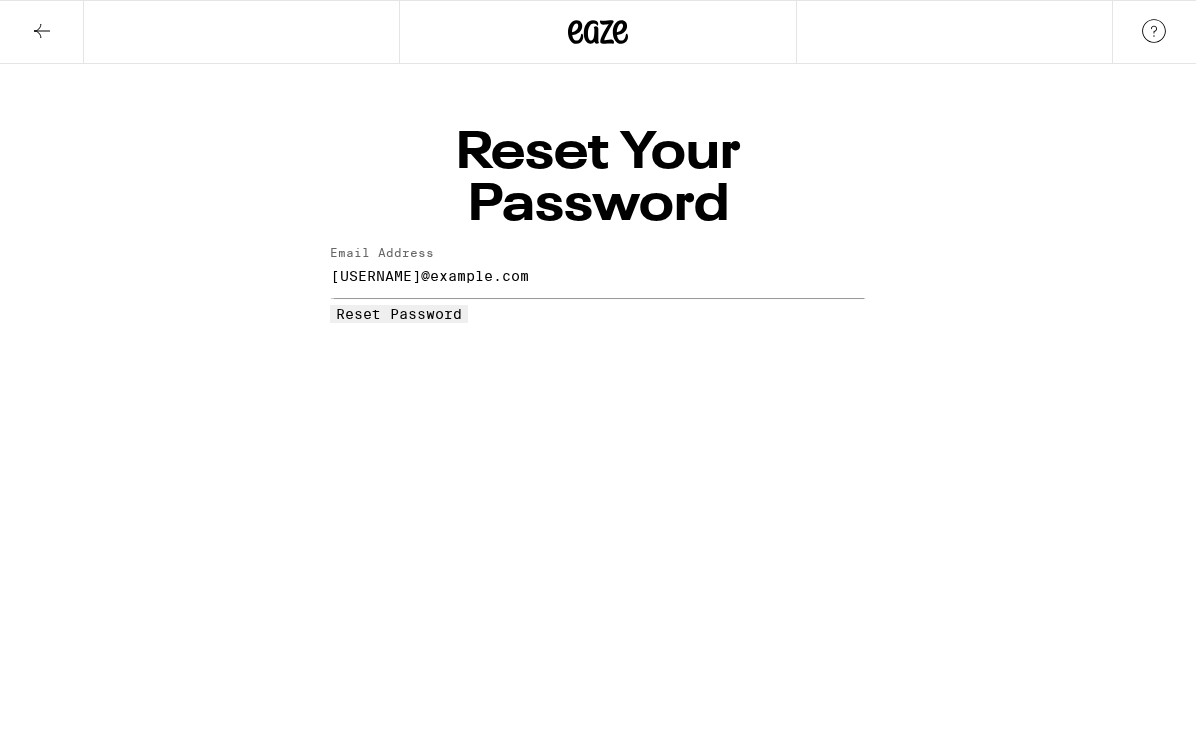 click on "Reset Password" at bounding box center [399, 314] 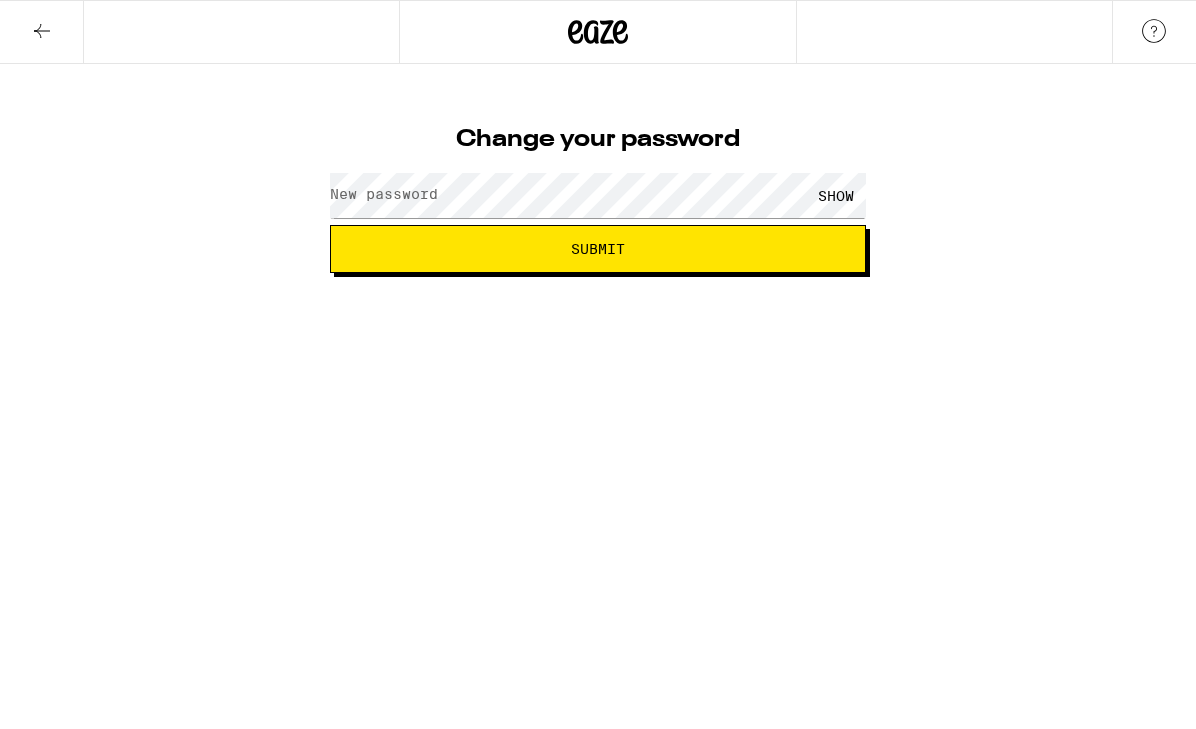 scroll, scrollTop: 0, scrollLeft: 0, axis: both 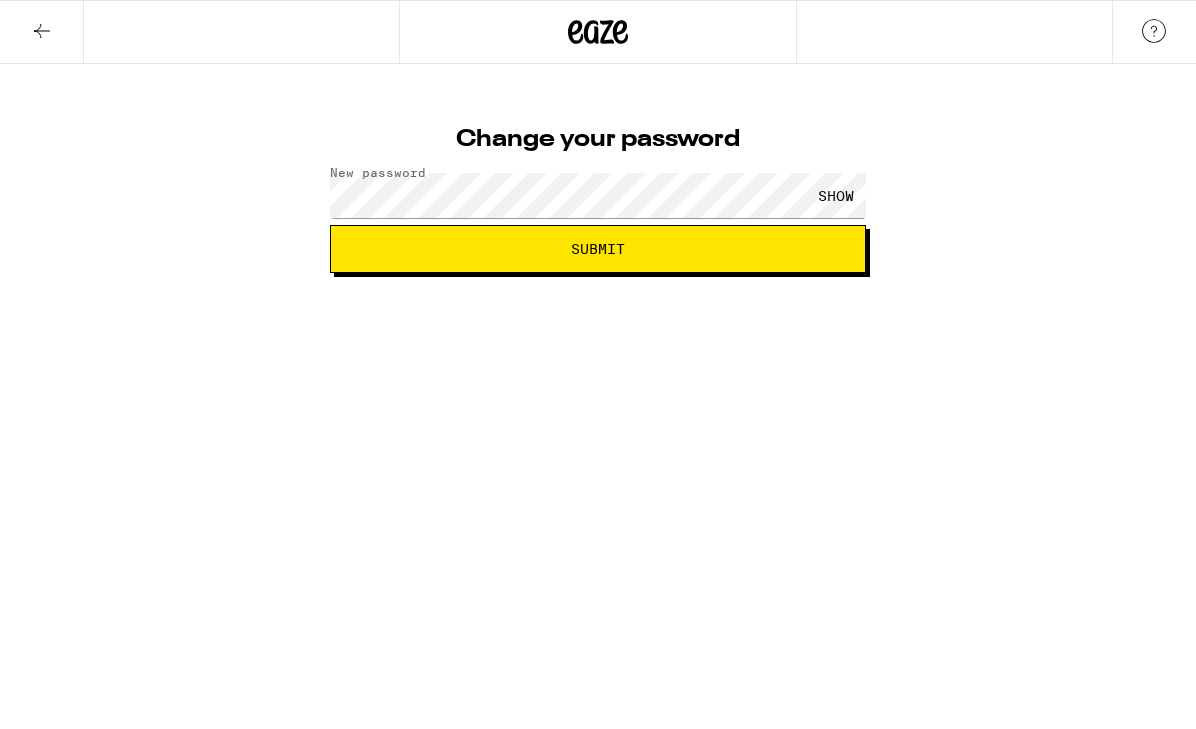 click on "Submit" at bounding box center (598, 249) 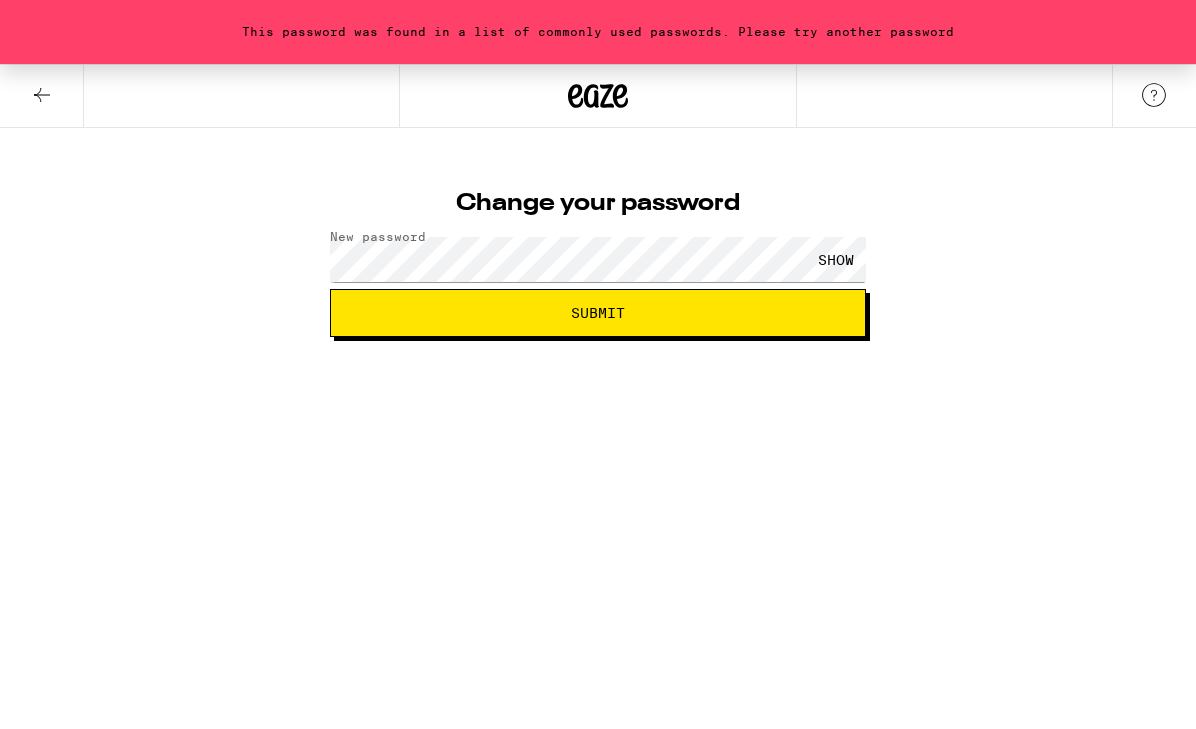 click on "SHOW" at bounding box center [836, 259] 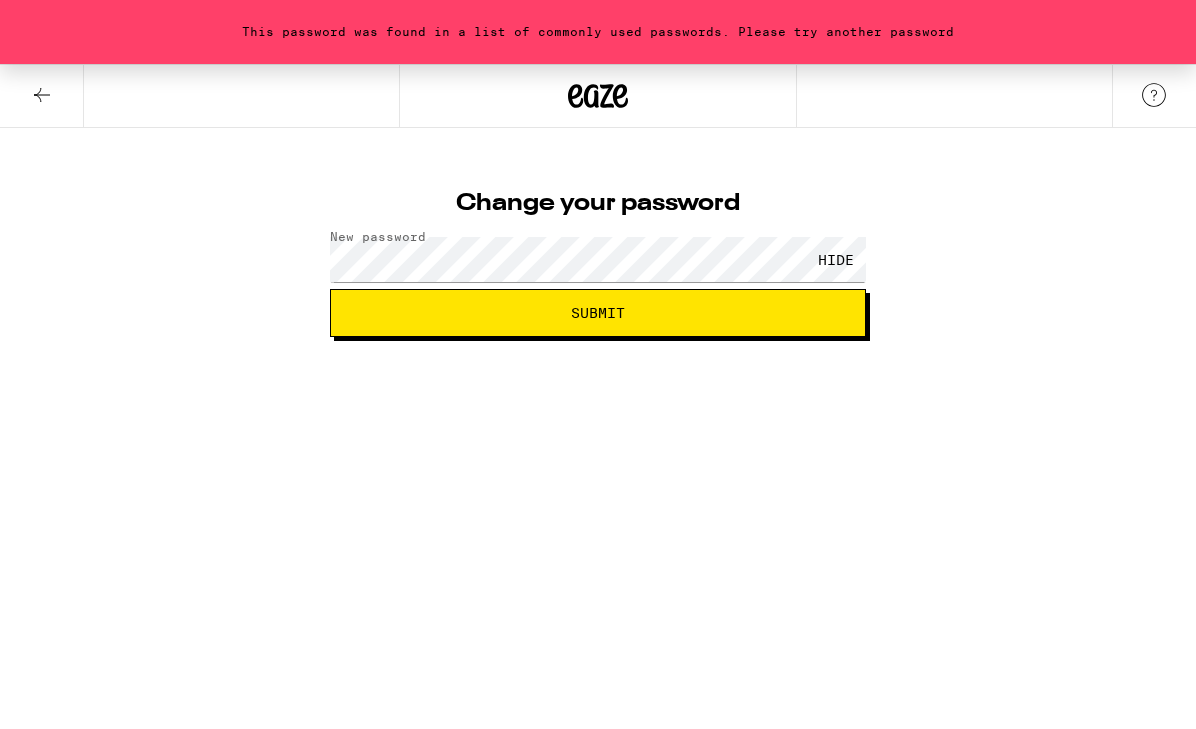 click on "Change your password" at bounding box center (598, 204) 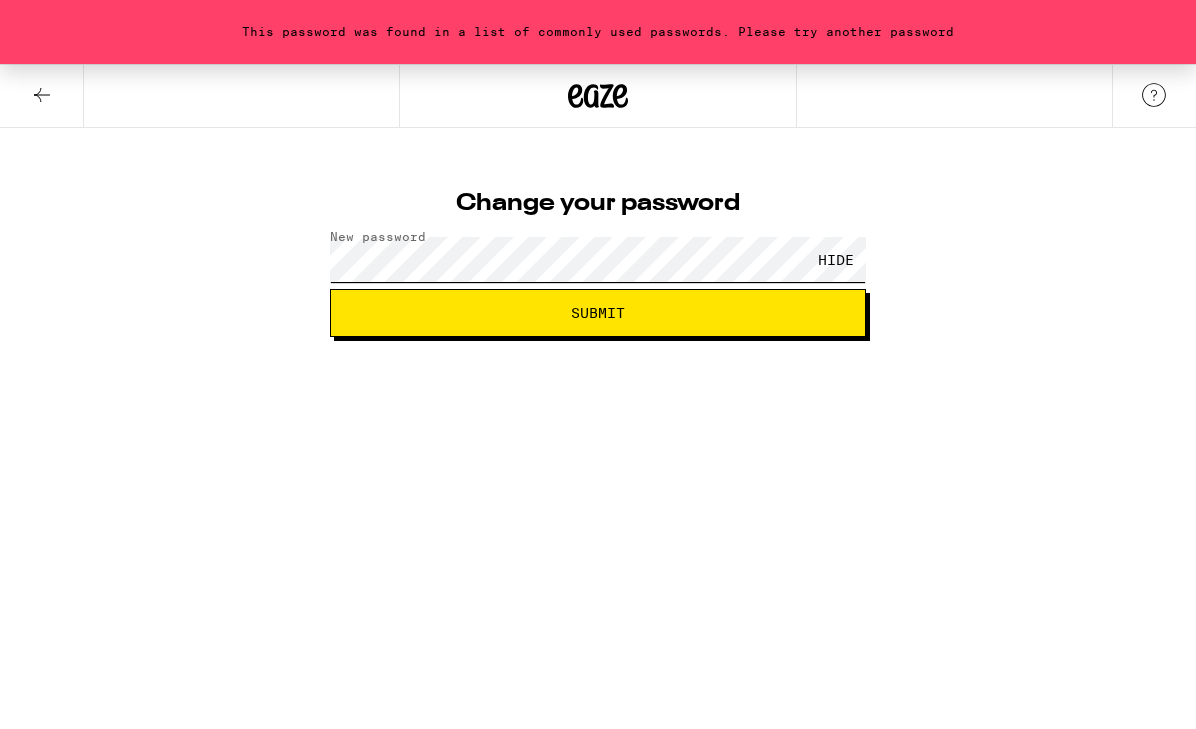 click on "Submit" at bounding box center [598, 313] 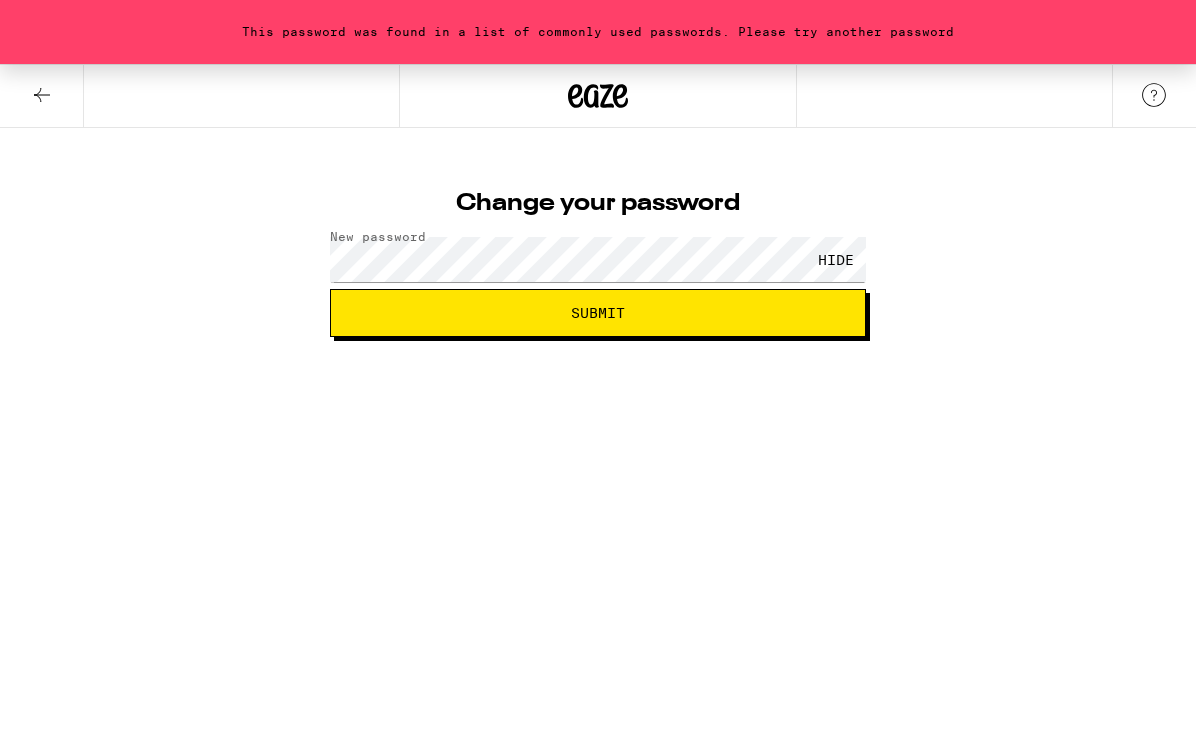 click on "Submit" at bounding box center [598, 313] 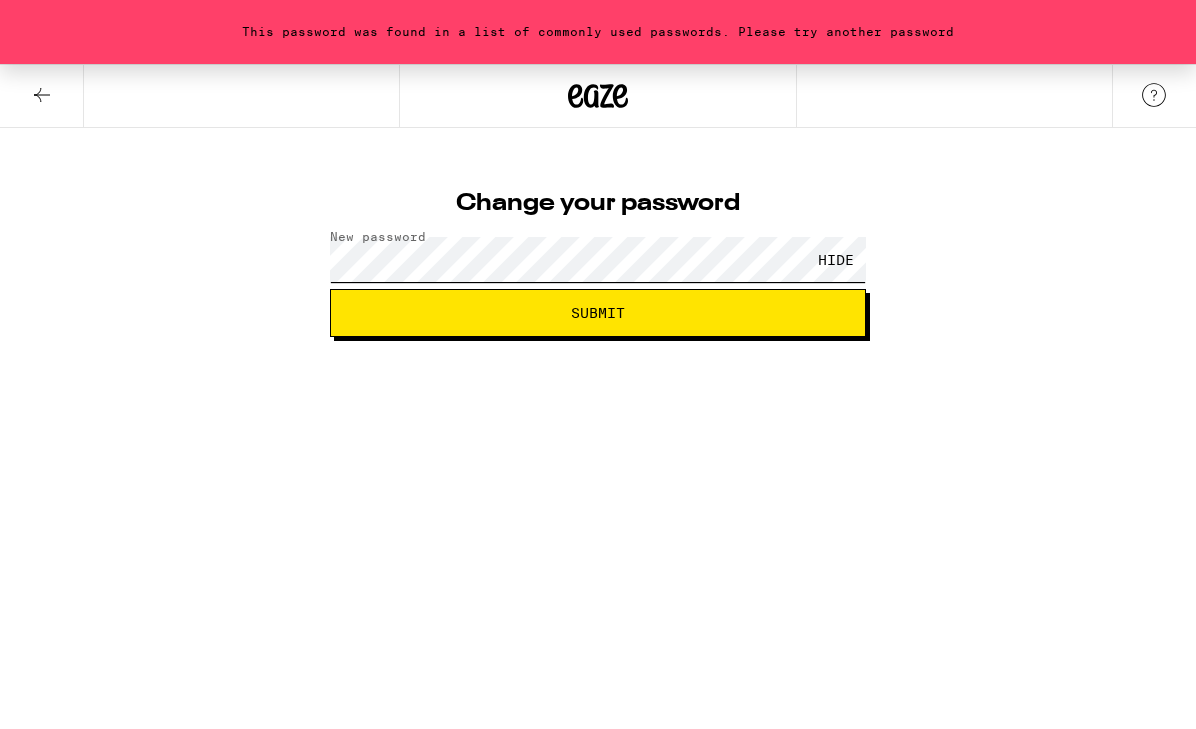 click on "Submit" at bounding box center (598, 313) 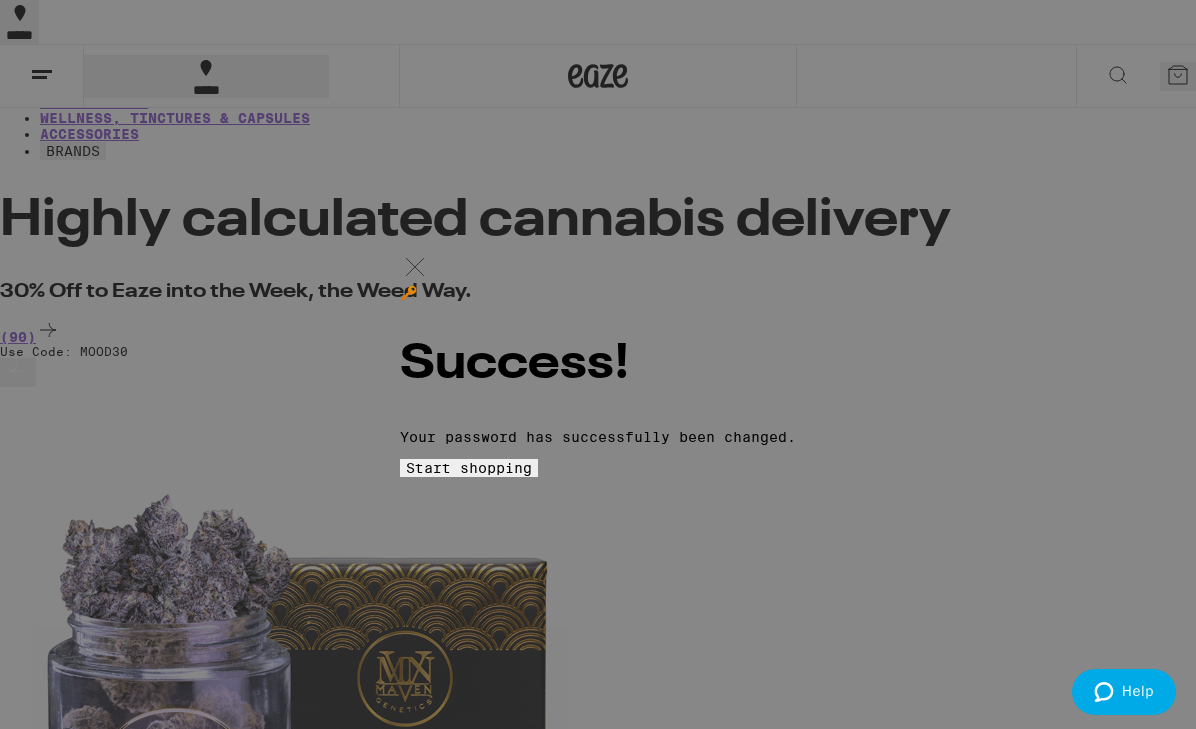 scroll, scrollTop: 0, scrollLeft: 0, axis: both 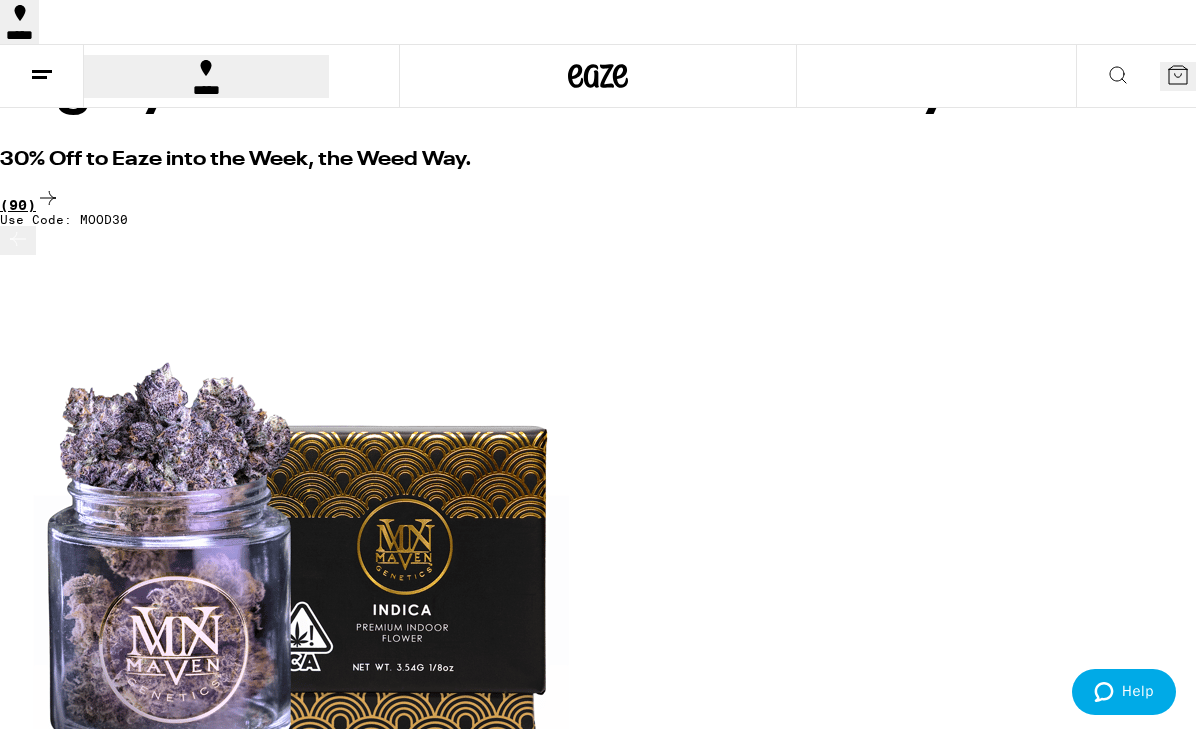 click 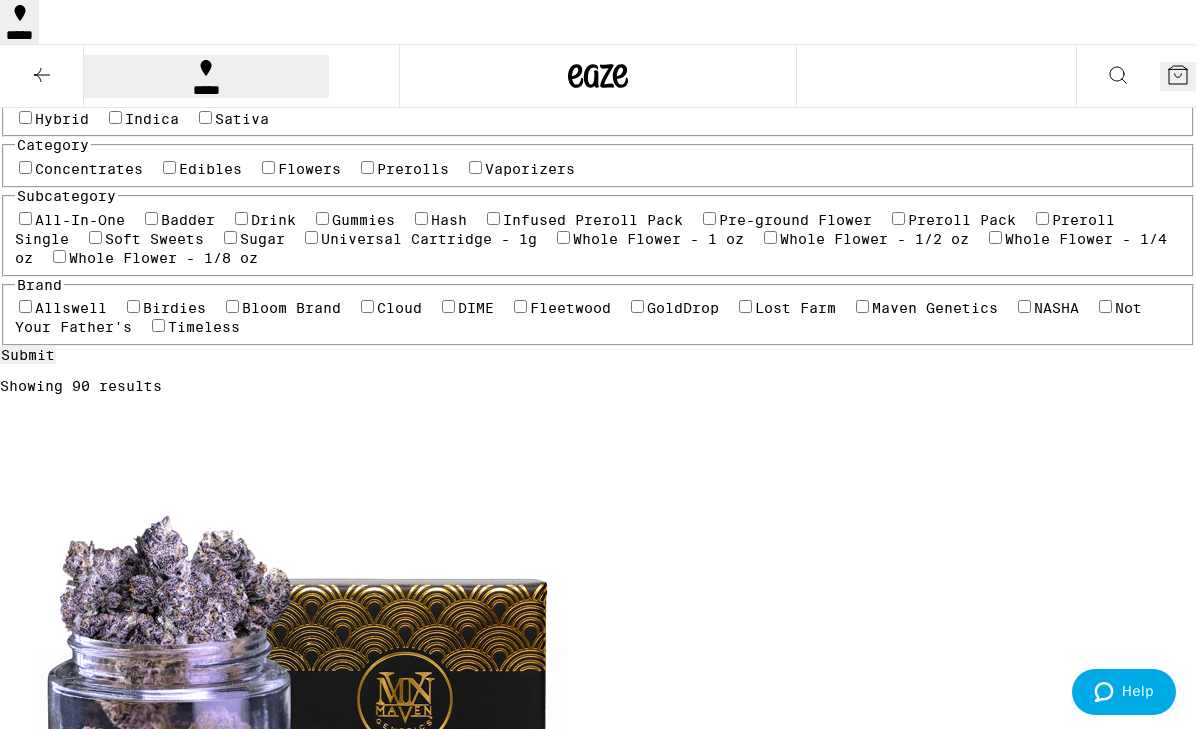 scroll, scrollTop: 165, scrollLeft: 0, axis: vertical 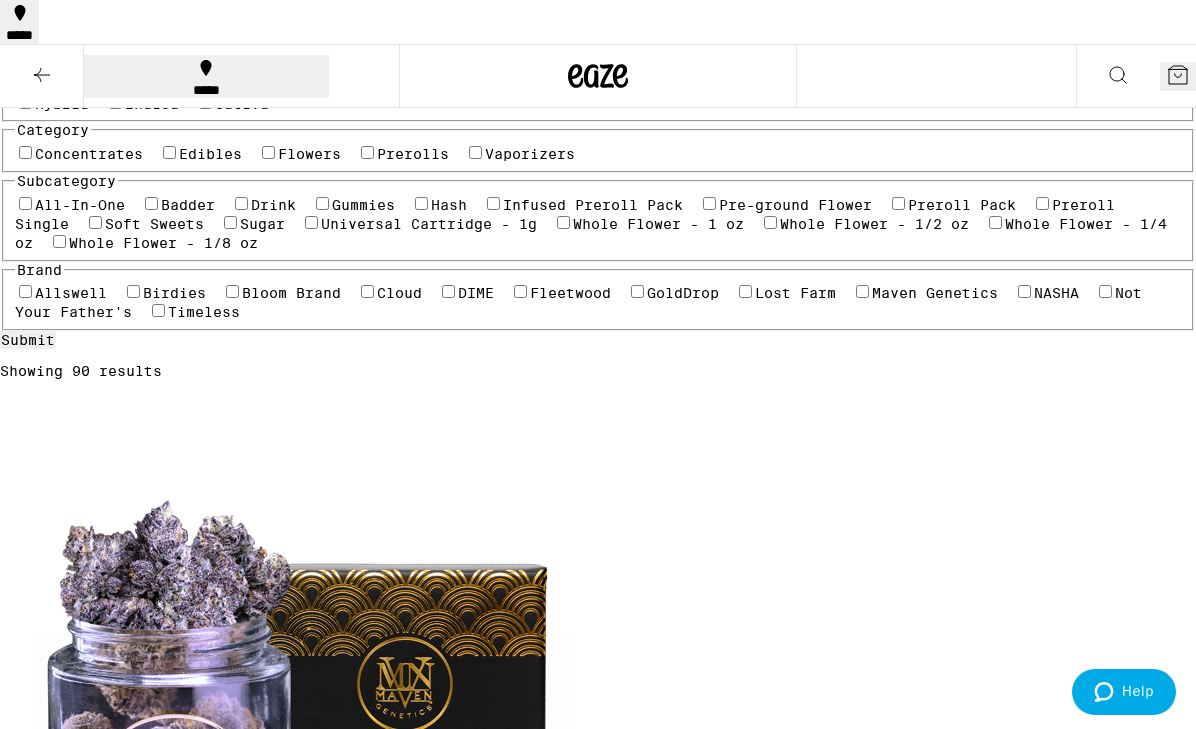 click 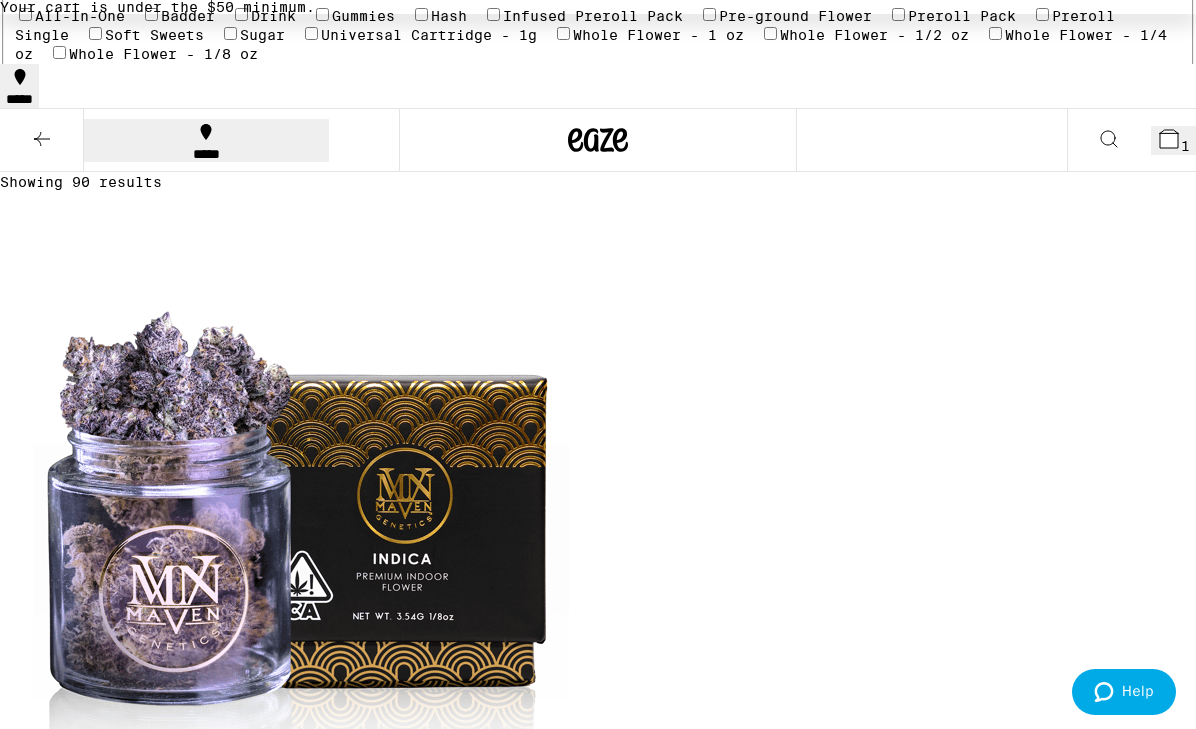 scroll, scrollTop: 432, scrollLeft: 0, axis: vertical 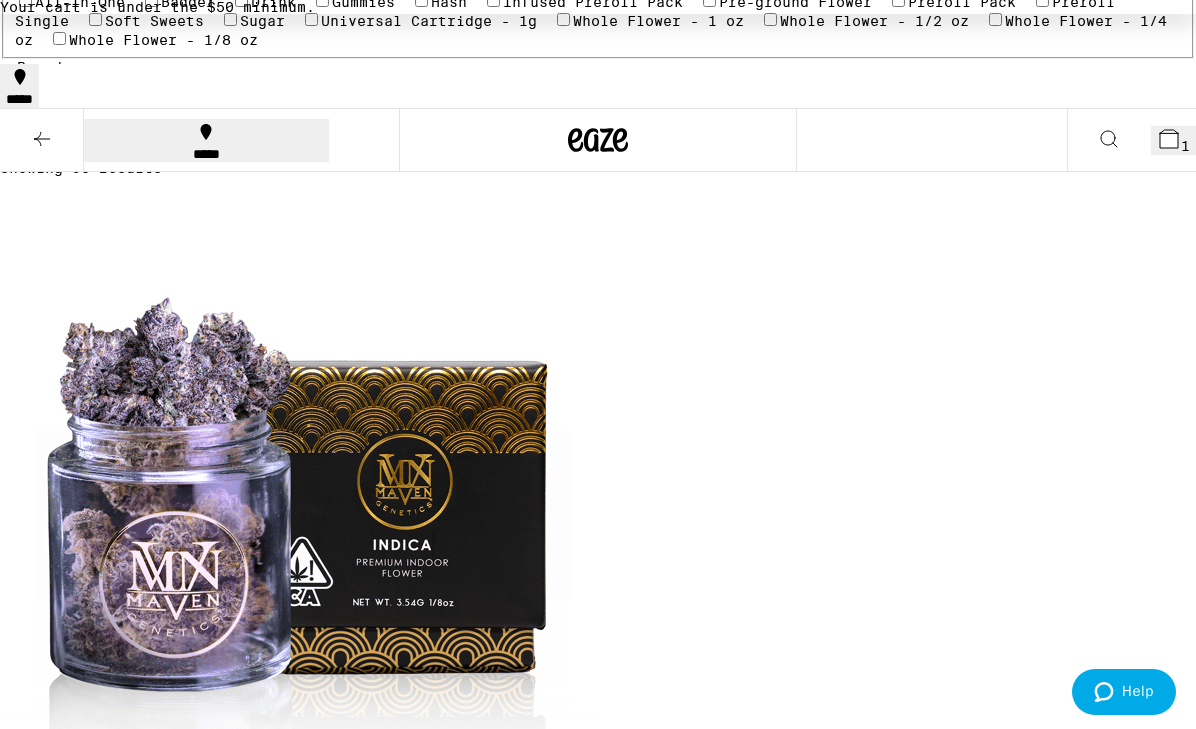 click on "Preroll Pack" at bounding box center (962, 2) 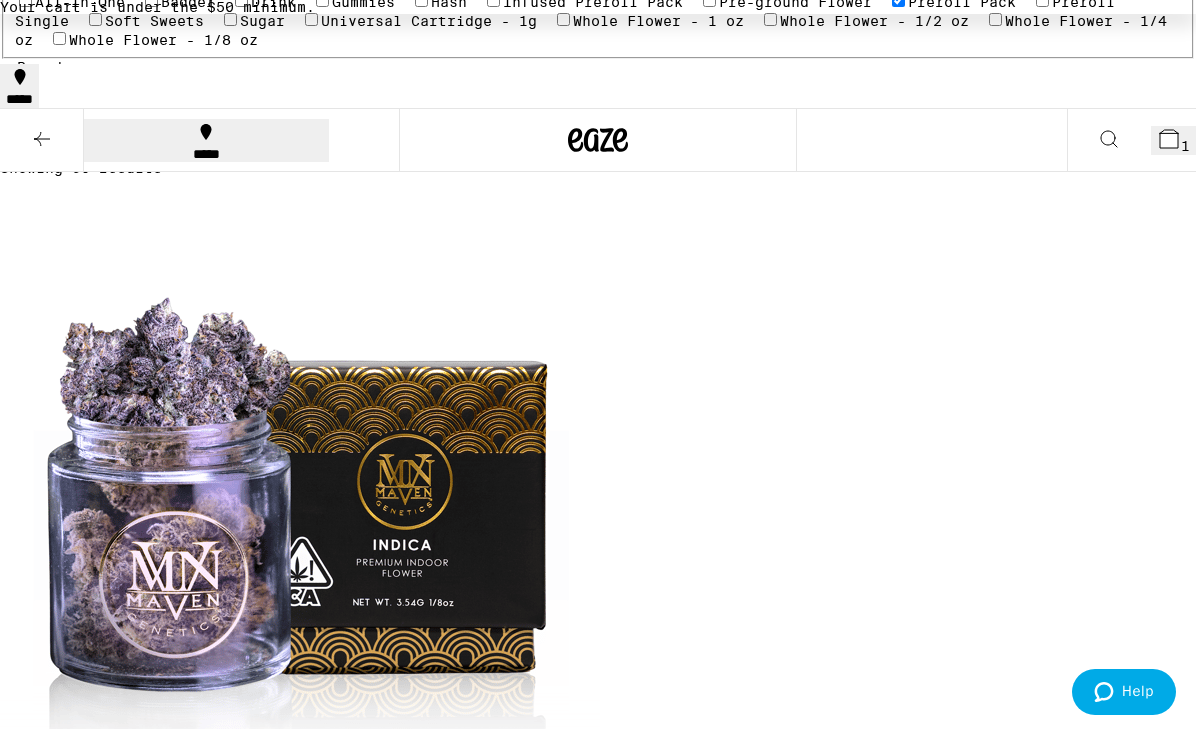 checkbox on "true" 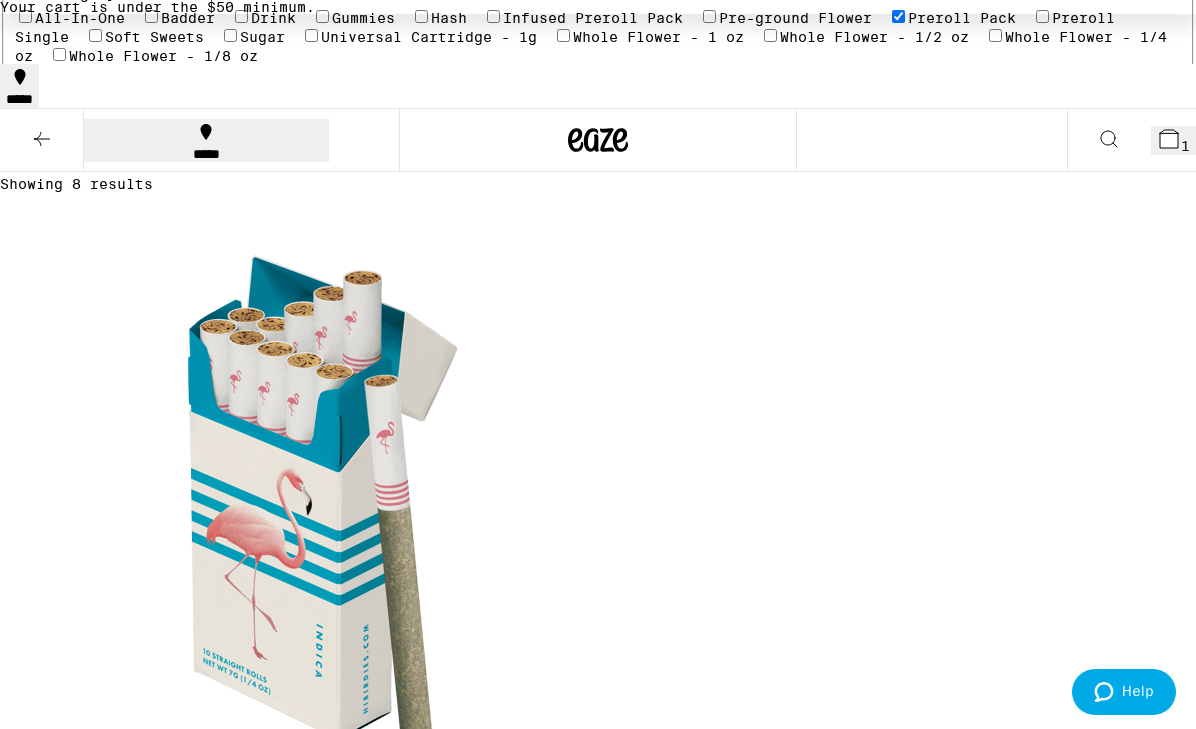 click on "Infused Preroll Pack" at bounding box center [593, 18] 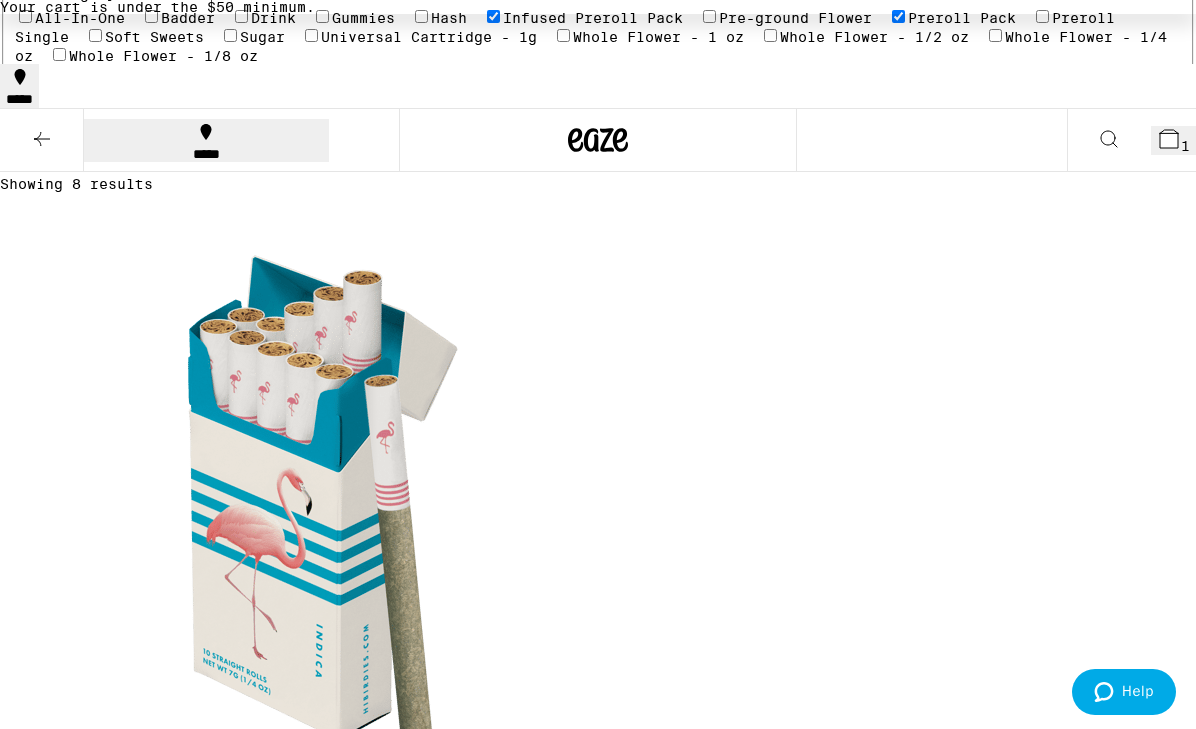 checkbox on "true" 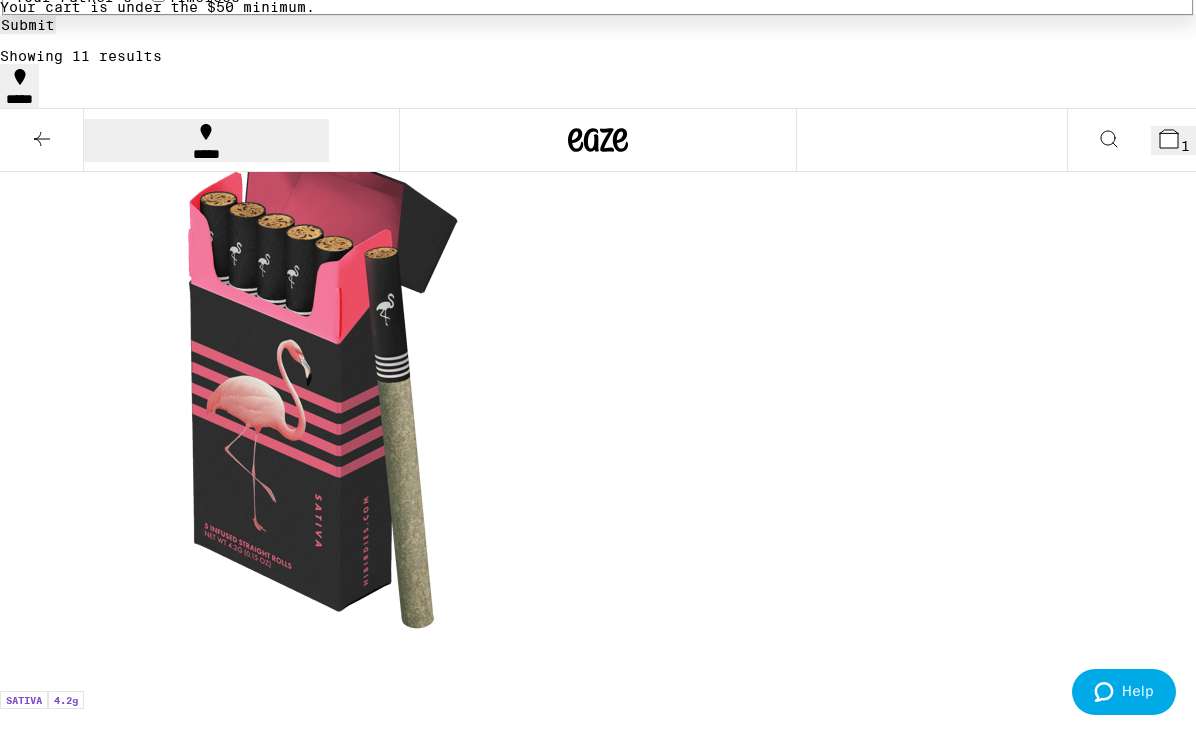 scroll, scrollTop: 561, scrollLeft: 0, axis: vertical 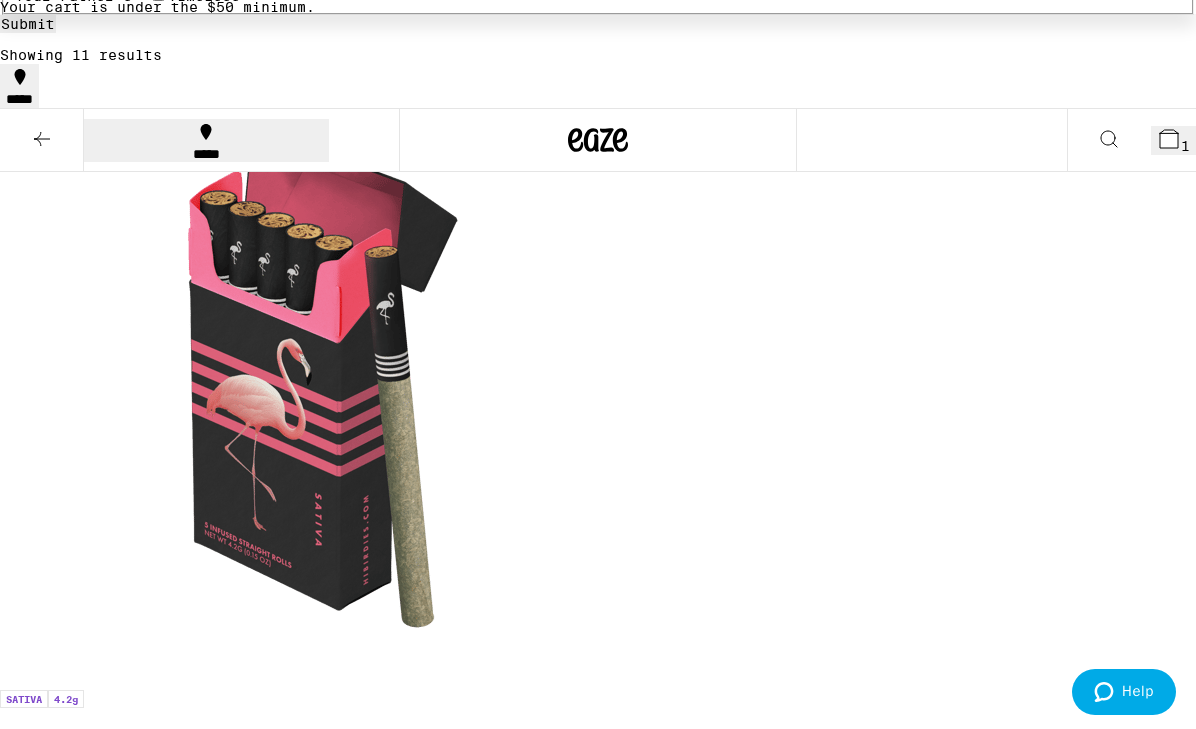 click on "$30" at bounding box center (23, 4775) 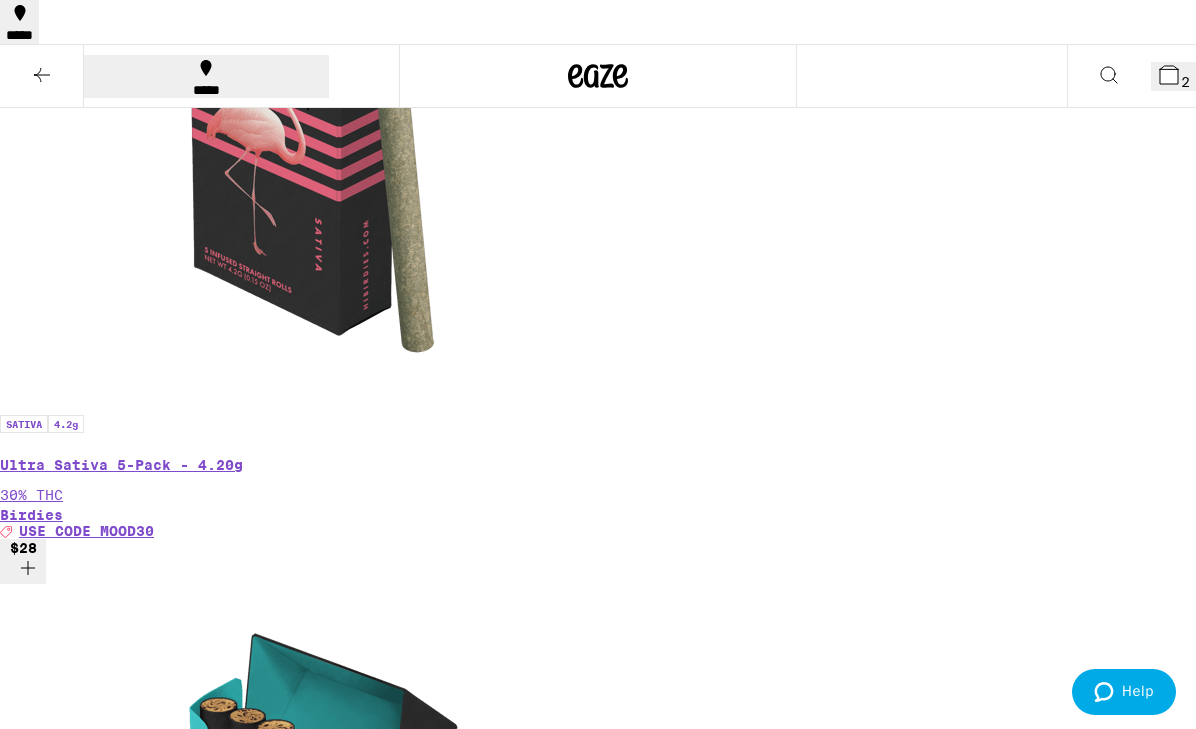 scroll, scrollTop: 0, scrollLeft: 0, axis: both 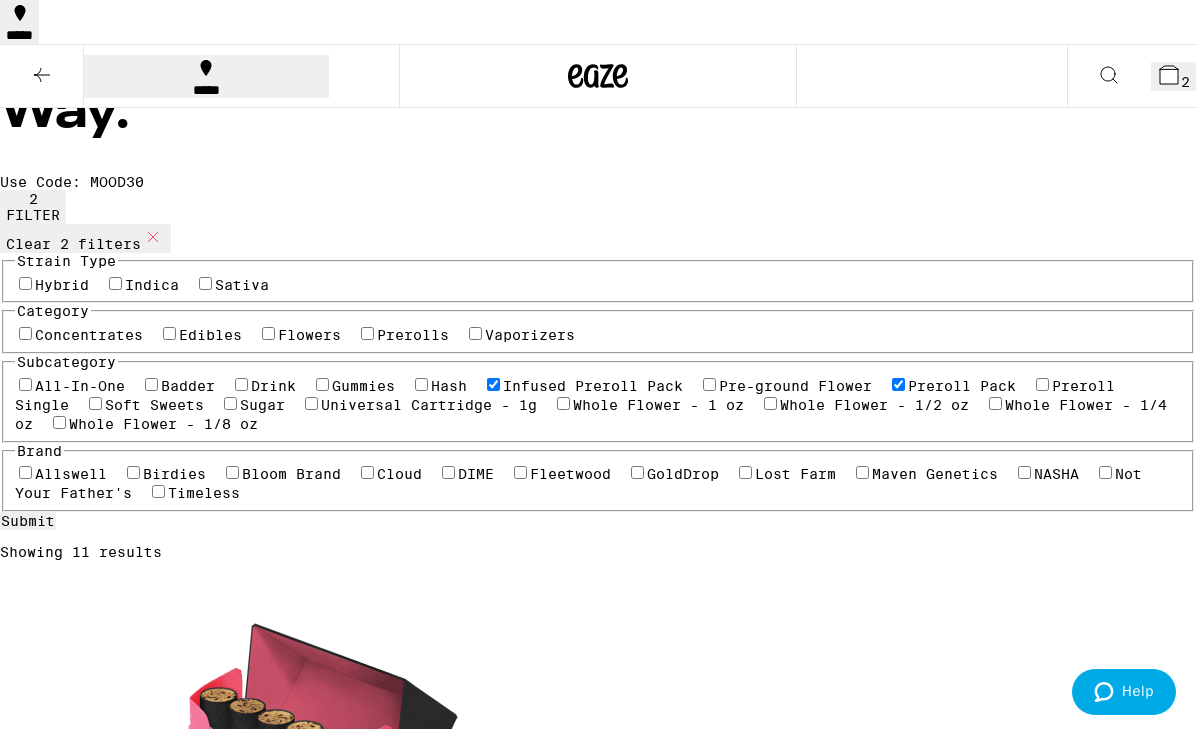 click on "2" at bounding box center (1173, 76) 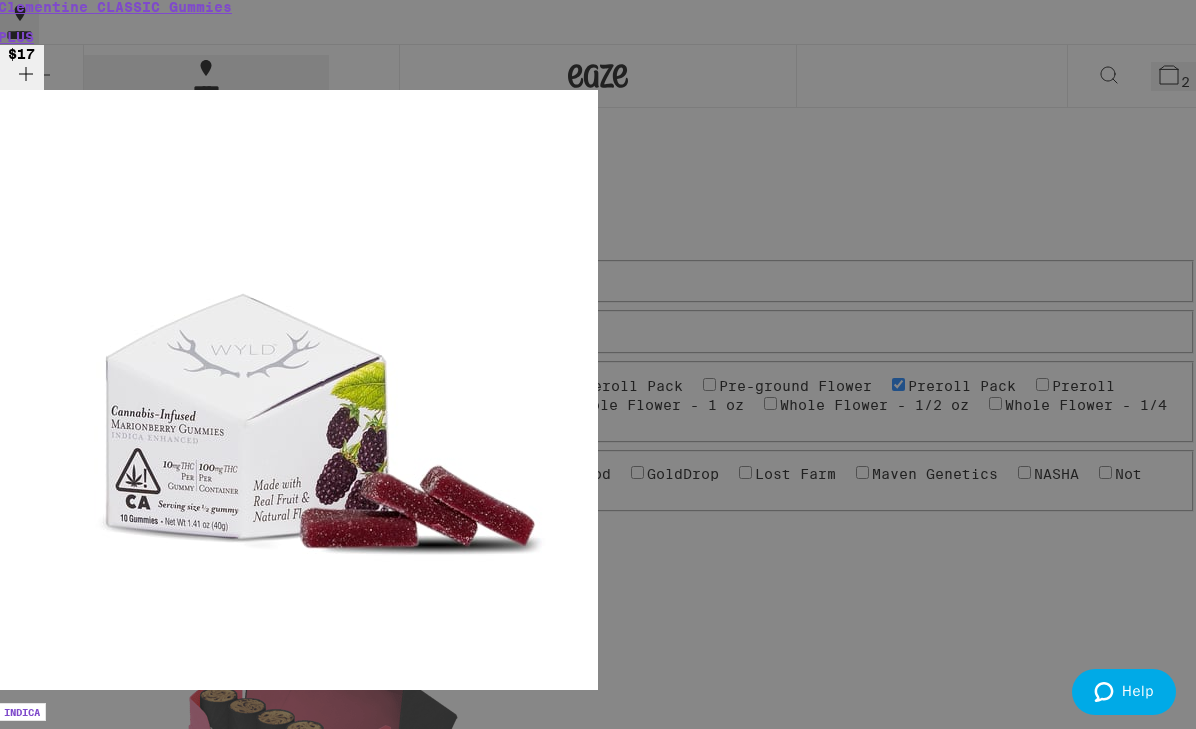 click on "Your Cart Classic Hybrid 10-Pack - 7g Birdies $30 1 Ultra Hybrid 5-Pack - 4.20g Birdies $28 1 Add for free delivery SATIVA Sour Watermelon UPLIFT Gummies PLUS $17 HYBRID Blackberry Lemonade CLASSIC Gummies PLUS $17 HYBRID Clementine CLASSIC Gummies PLUS $17 INDICA Marionberry Gummies WYLD $17 INDICA Sour Cherry Gummies WYLD $17 SATIVA Raspberry Gummies WYLD $17 HYBRID Sour Tangerine THC Gummies WYLD $17 INDICA Indica Peanut Butter Cups 10-Pack Emerald Sky $17 SATIVA Sativa Peanut Butter Cups 10-Pack Emerald Sky $17 HYBRID Hybrid Peanut Butter Cups 10-Pack Emerald Sky $17 Subtotal $58.00 Delivery $5.00 Add $17 to get free delivery! Taxes & Fees More Info $35.00 Order Total $98.00 ⚠️ The products in this order can expose you to chemicals including marijuana or cannabis smoke, which is known to the State of California to cause cancer and birth defects or other reproductive harm. For more information go to https://www.P65Warnings.ca.gov Apply Promo Checkout" at bounding box center [598, 364] 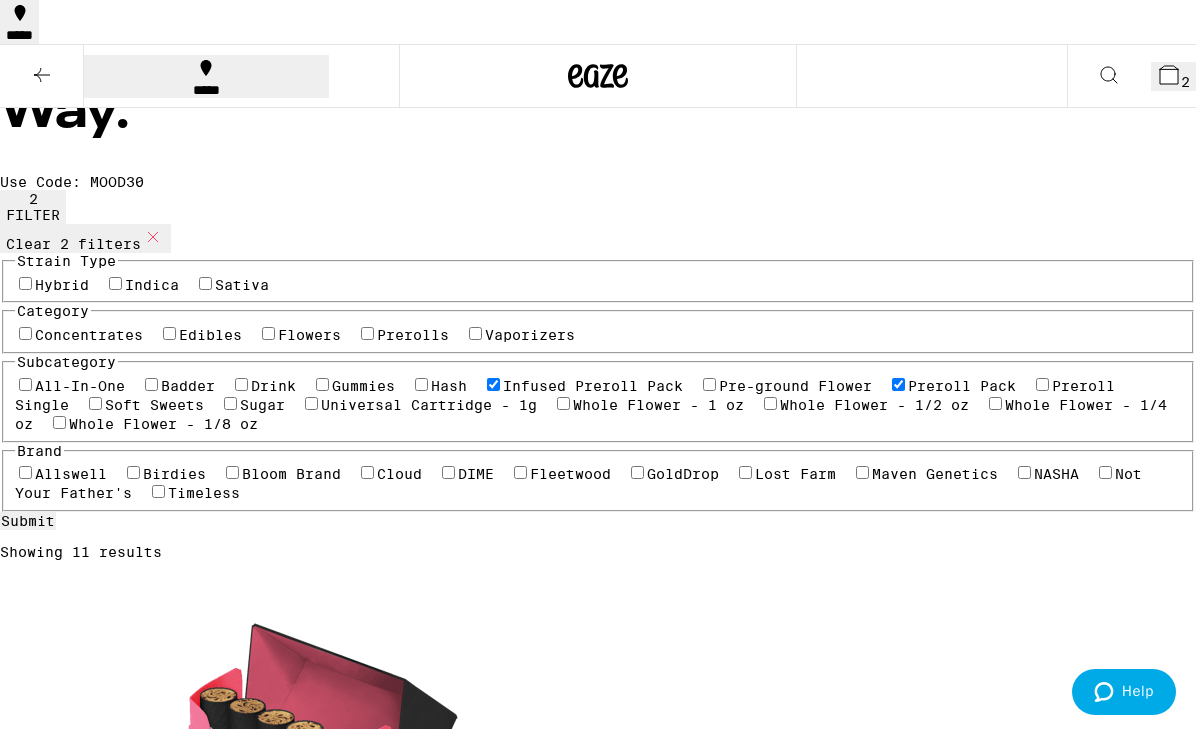 click on "2" at bounding box center (1173, 76) 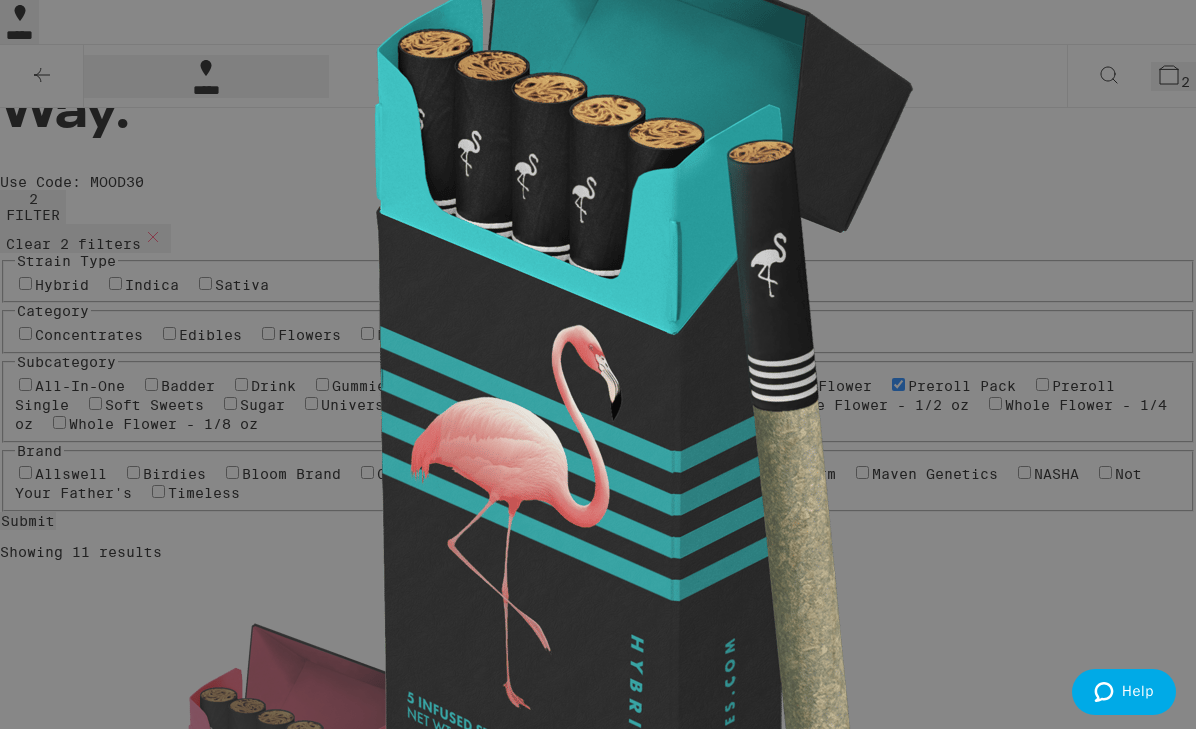 click on "Apply Promo" at bounding box center [53, 2427] 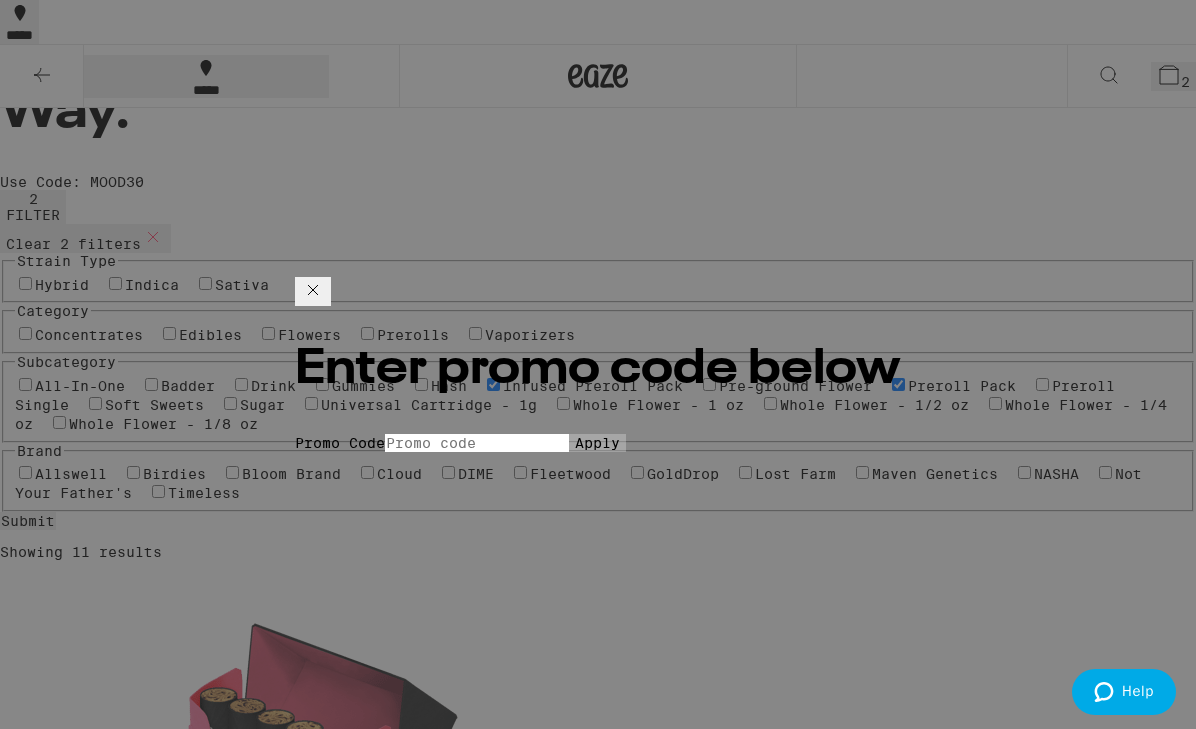 click on "Promo Code" at bounding box center (477, 443) 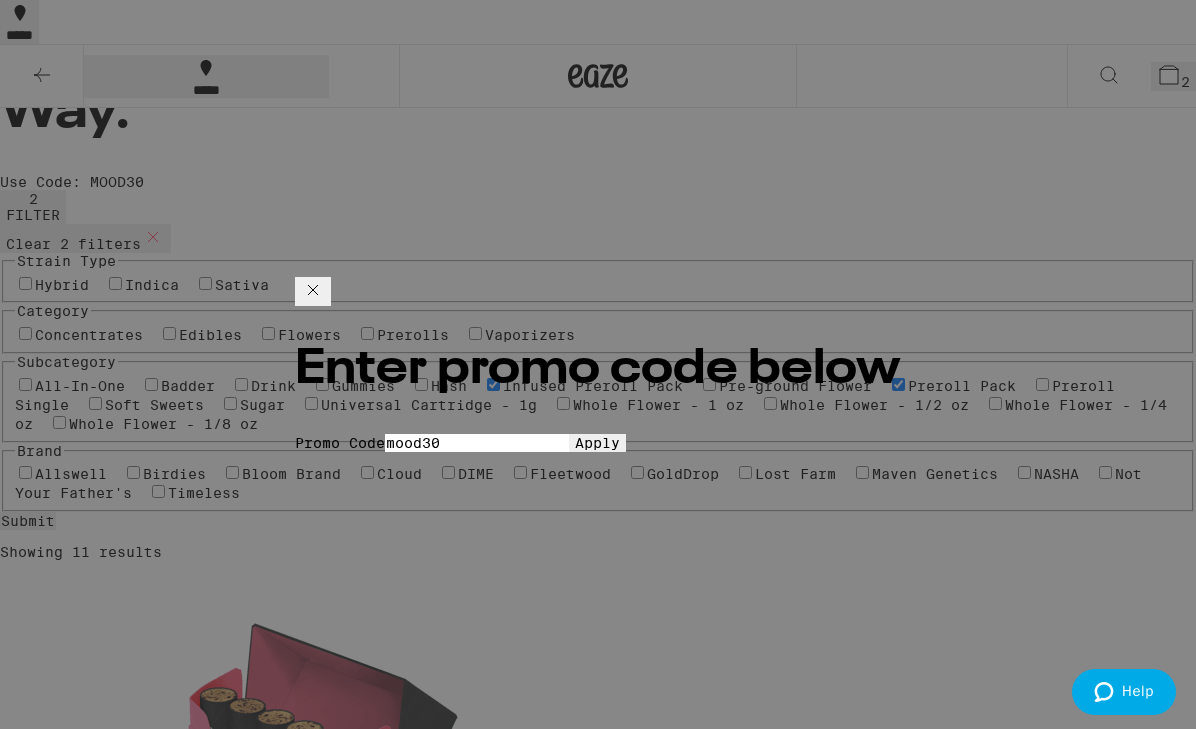 type on "mood30" 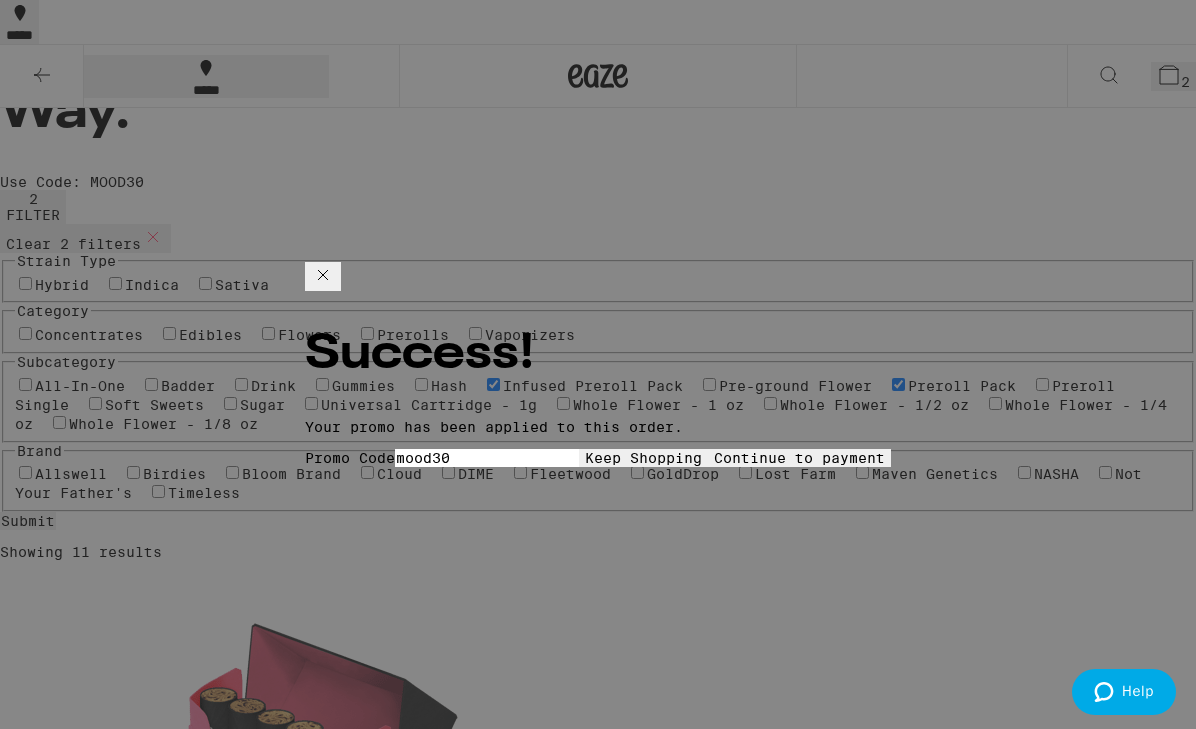click on "Continue to payment" at bounding box center (799, 458) 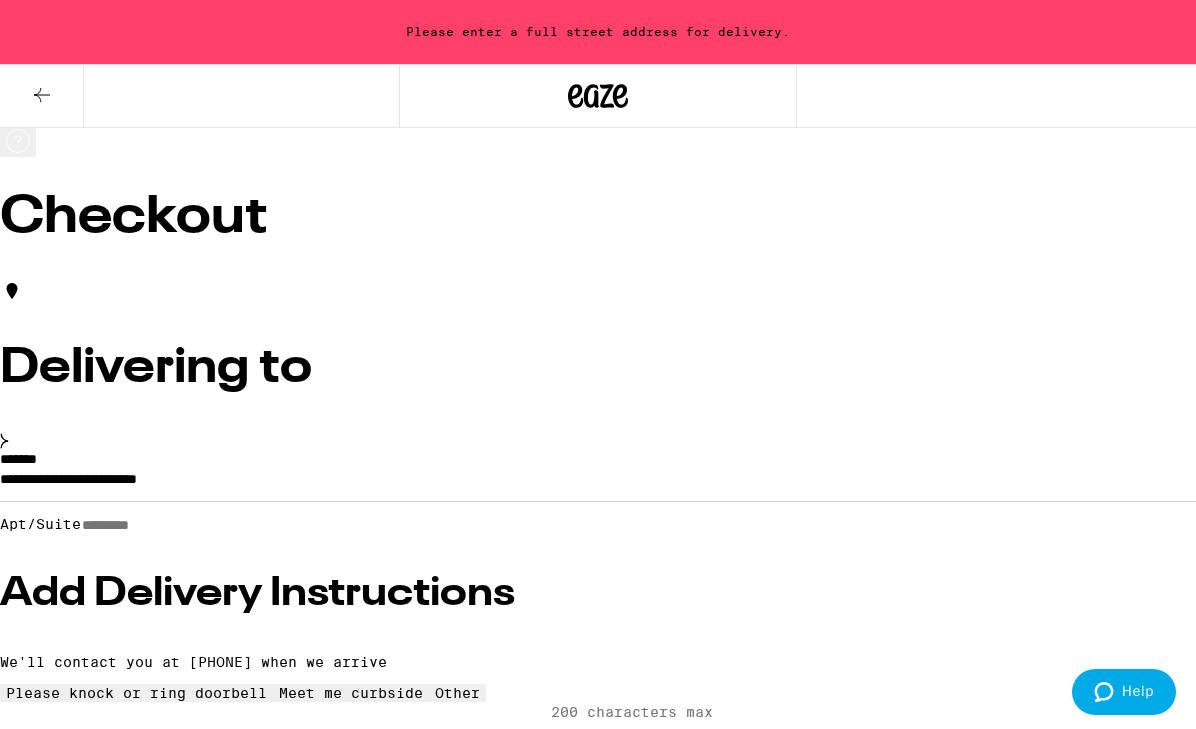 click on "Apt/Suite" at bounding box center [152, 525] 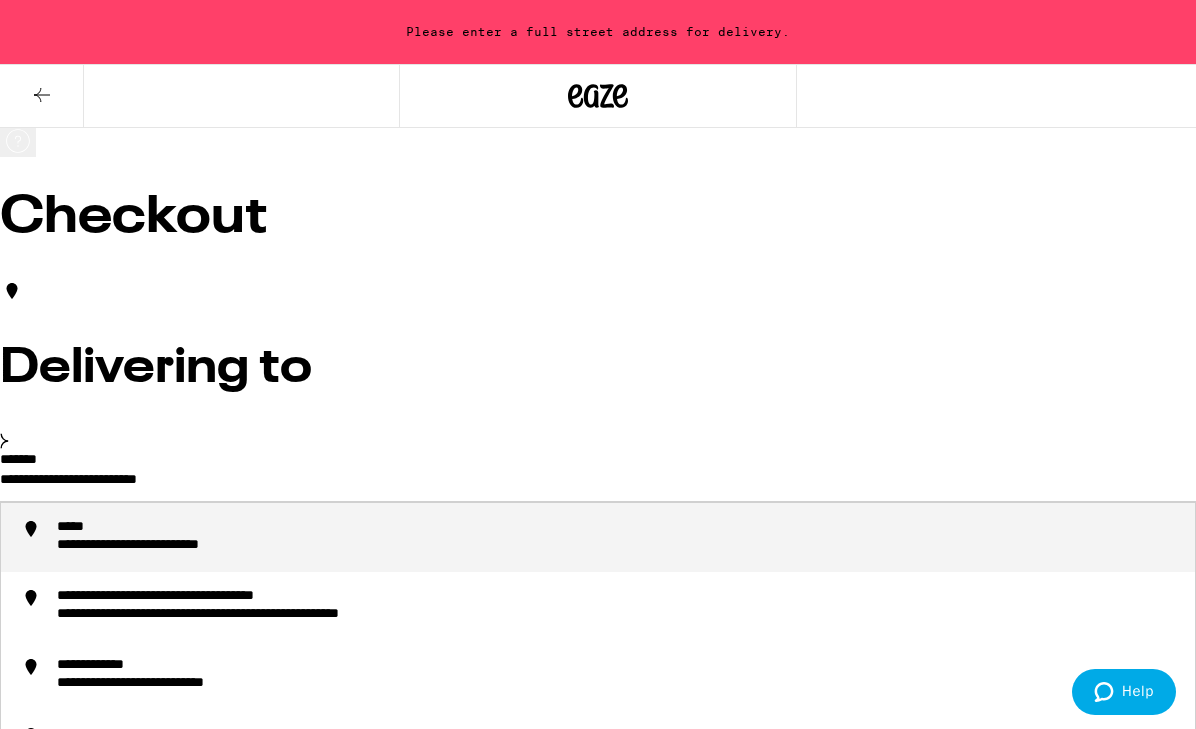 click on "**********" at bounding box center [598, 484] 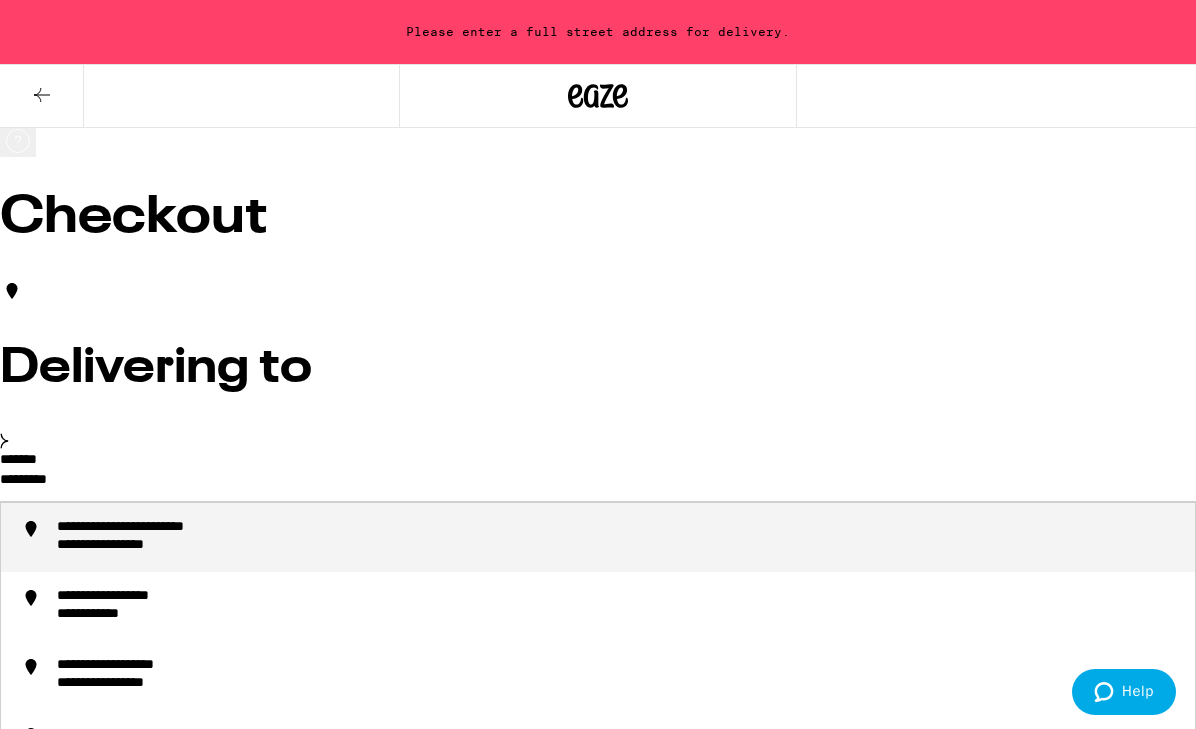 click on "**********" at bounding box center (170, 528) 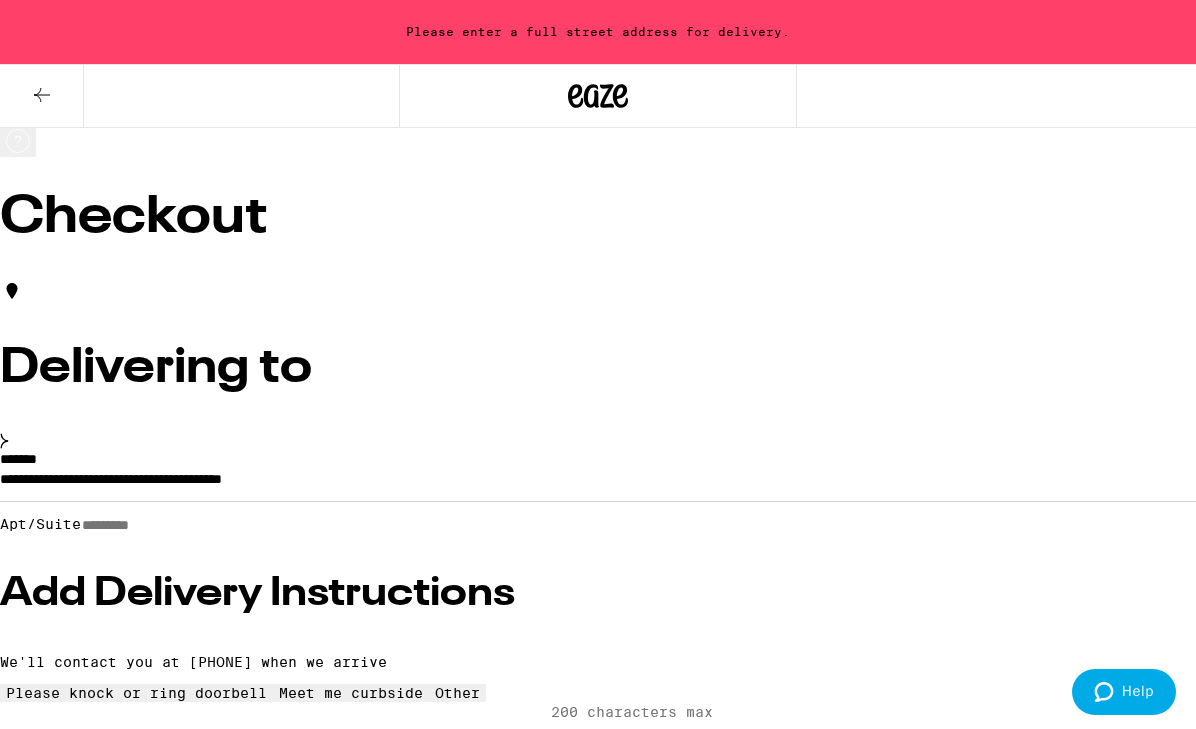 click on "Apt/Suite" at bounding box center [152, 525] 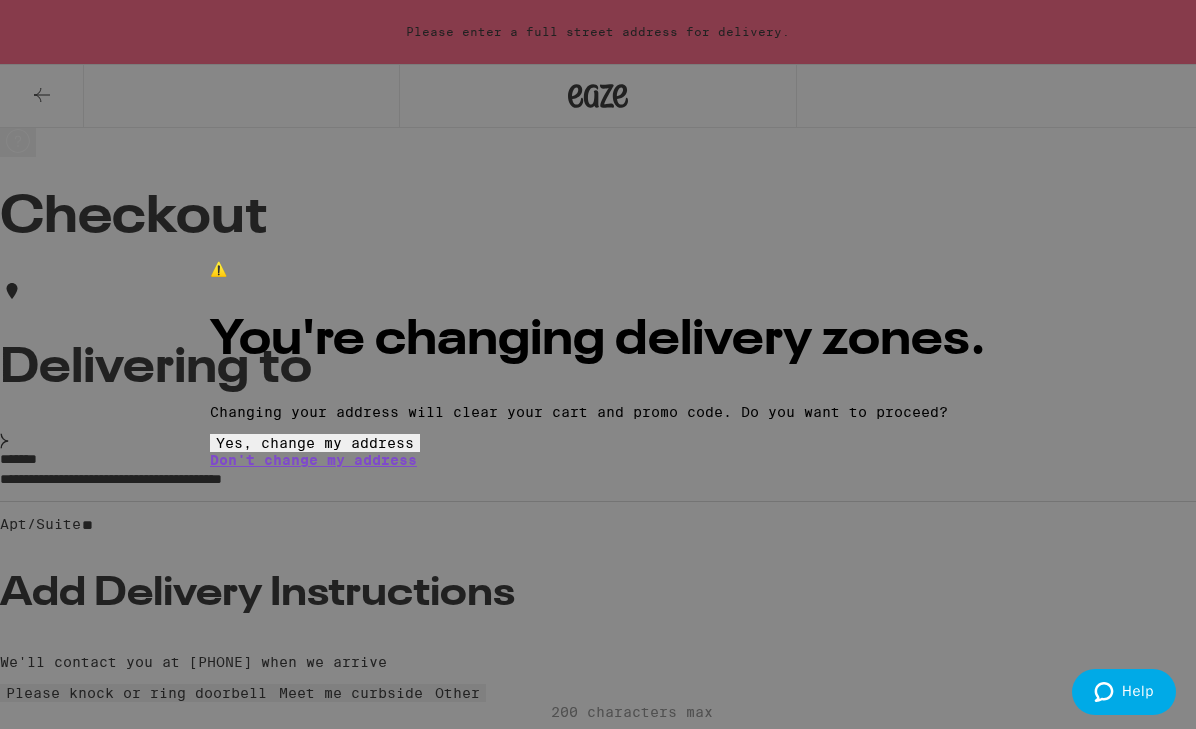 type on "**********" 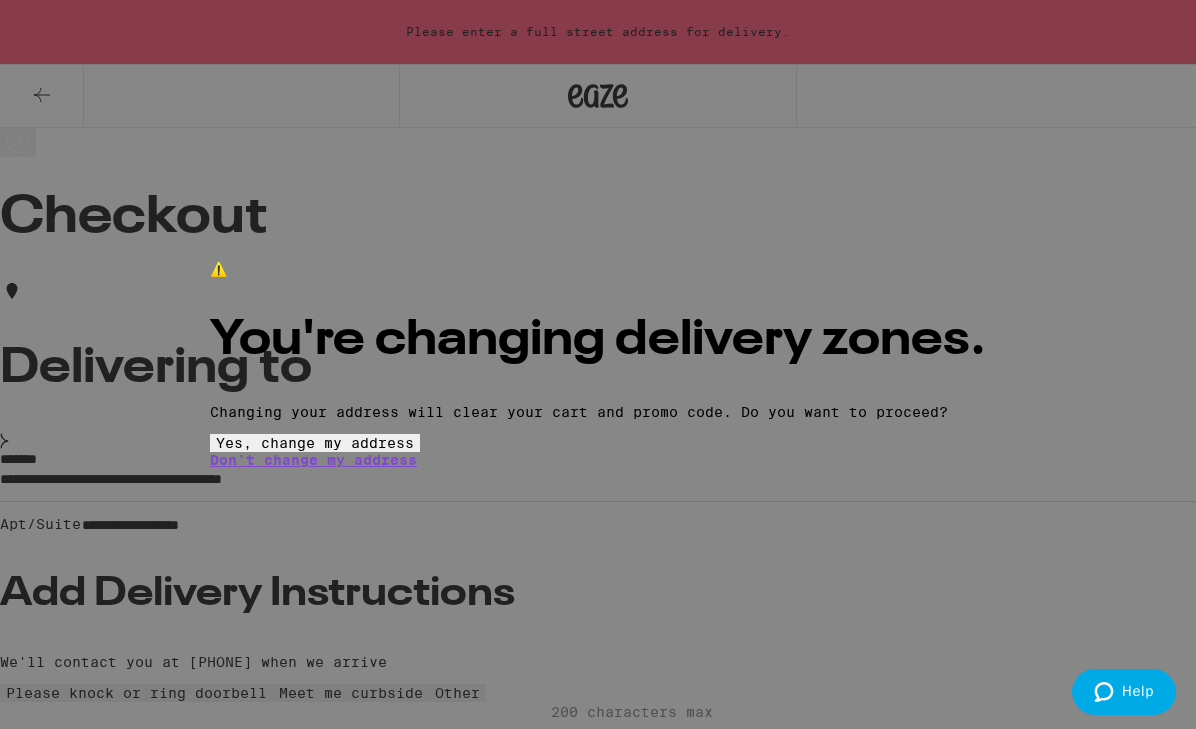 click on "Yes, change my address" at bounding box center (315, 443) 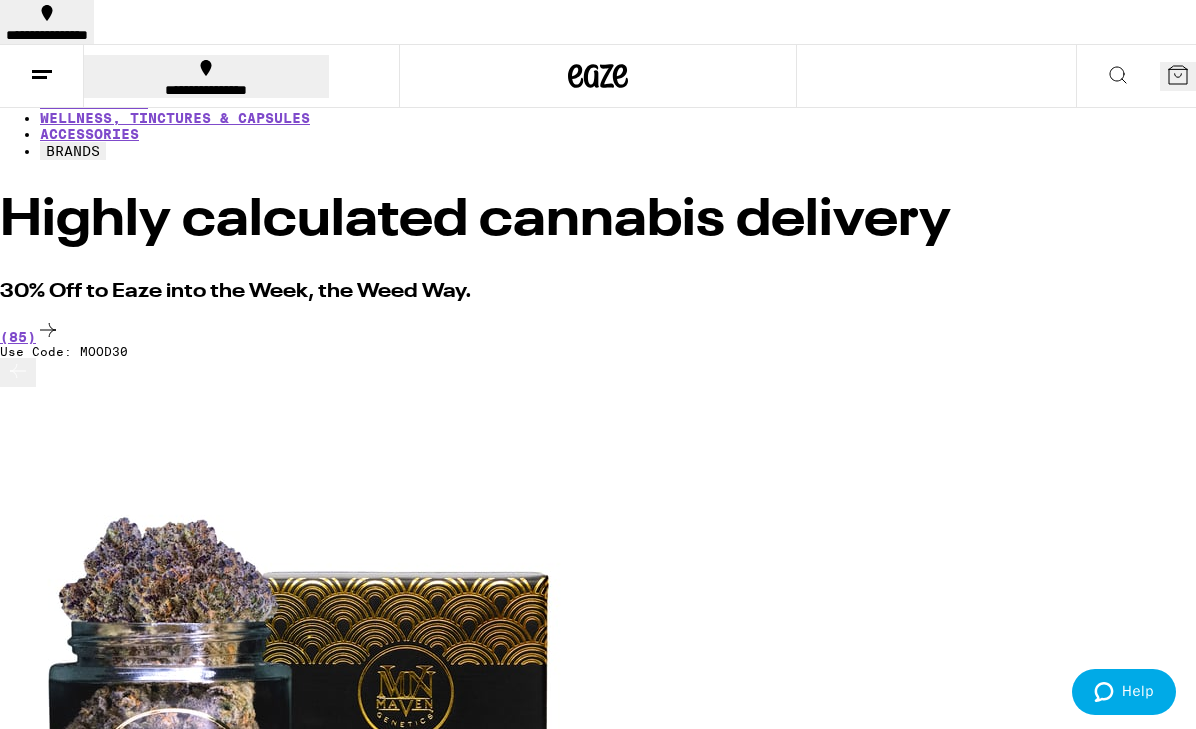 scroll, scrollTop: 0, scrollLeft: 0, axis: both 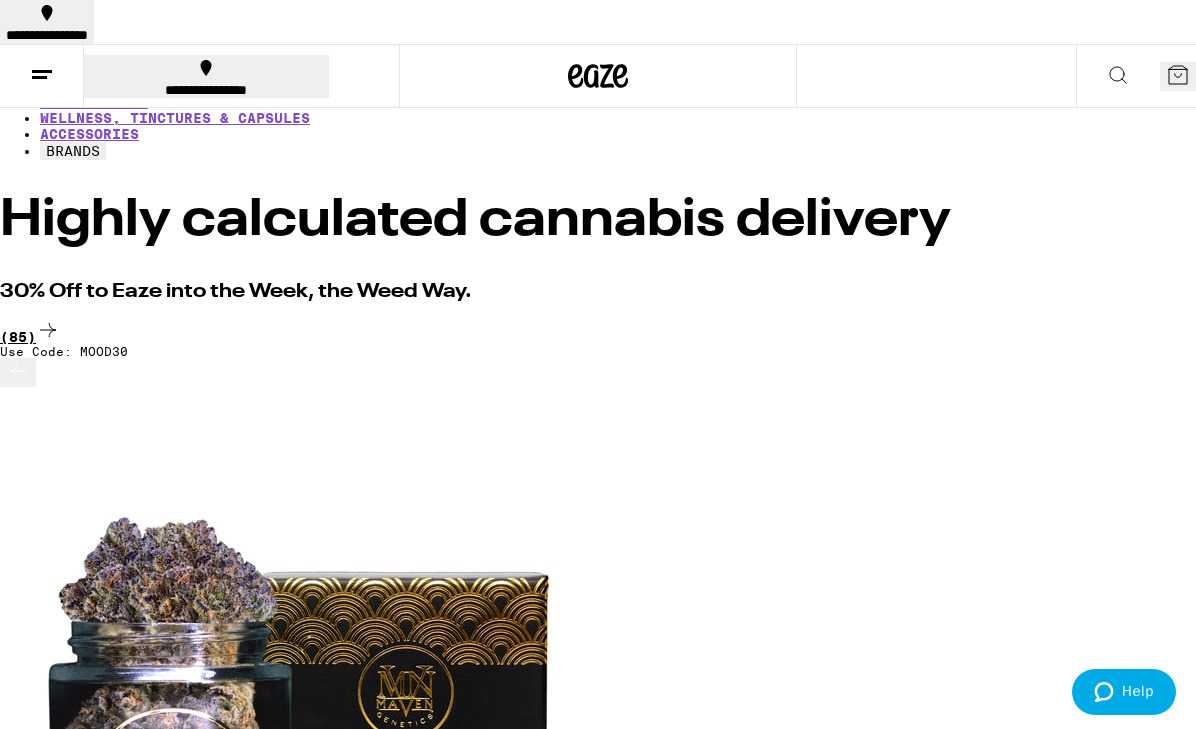 click 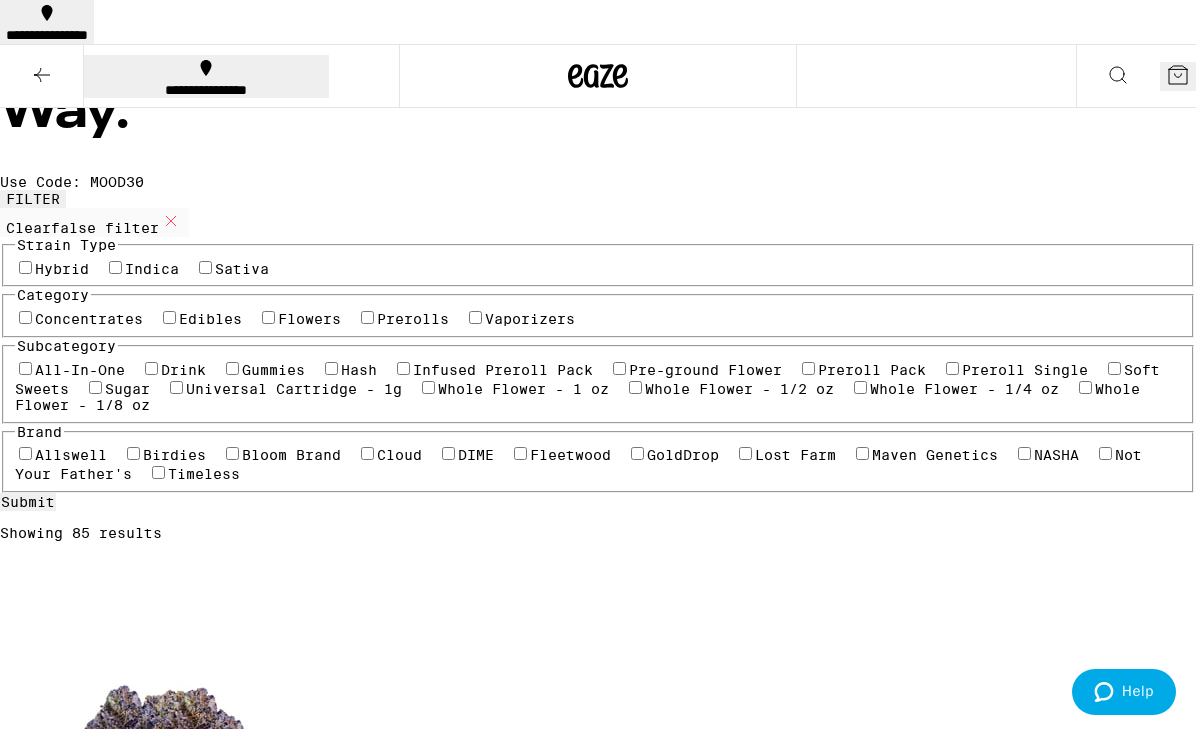 click on "Prerolls" at bounding box center [413, 319] 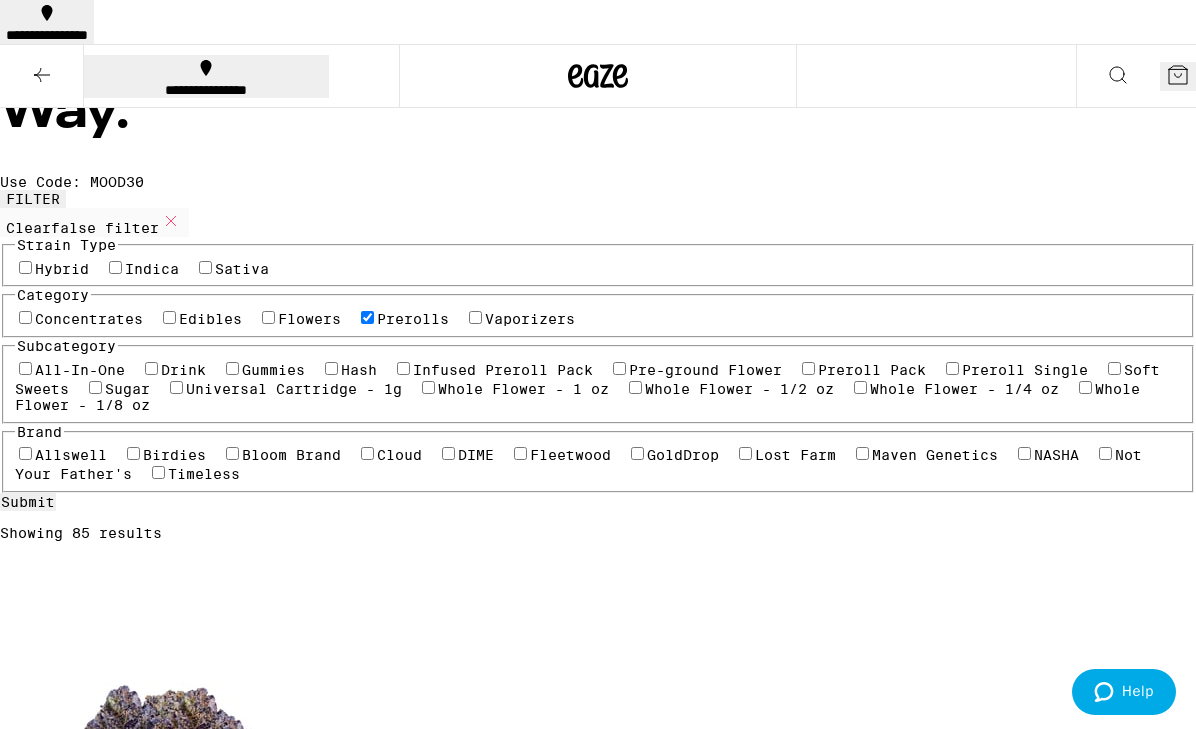 checkbox on "true" 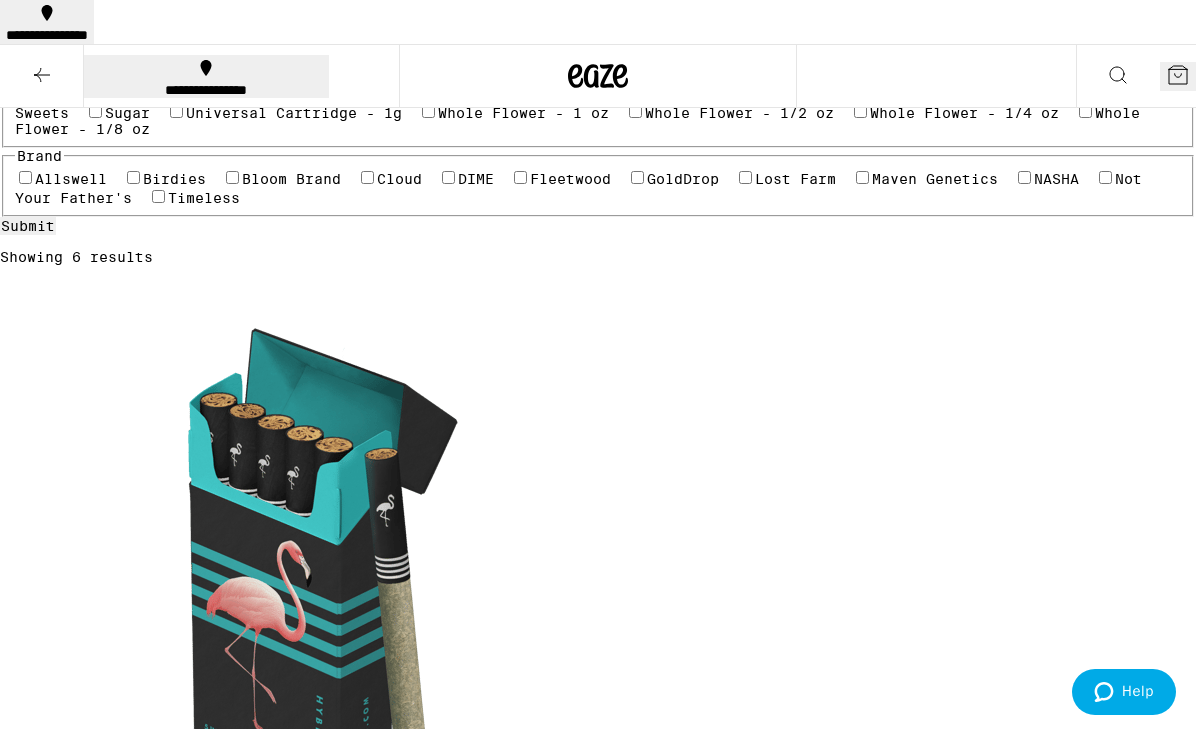 scroll, scrollTop: 304, scrollLeft: 0, axis: vertical 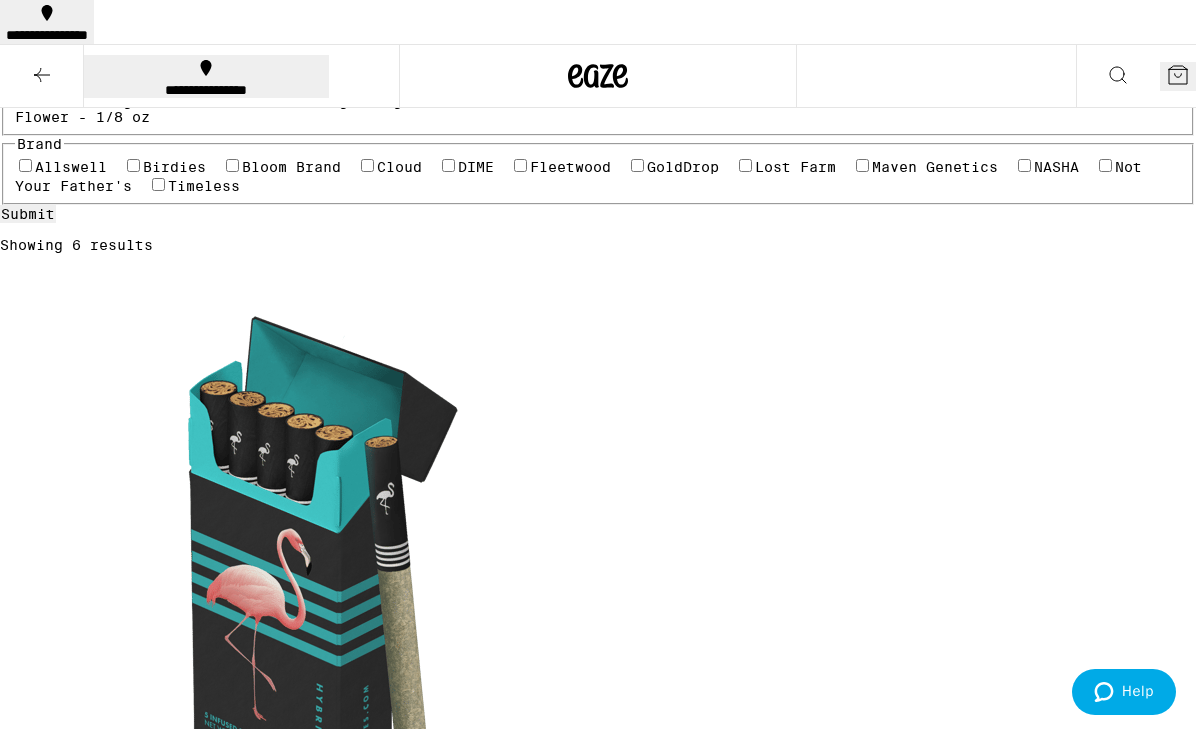 click on "Infused Preroll Pack" at bounding box center [503, 82] 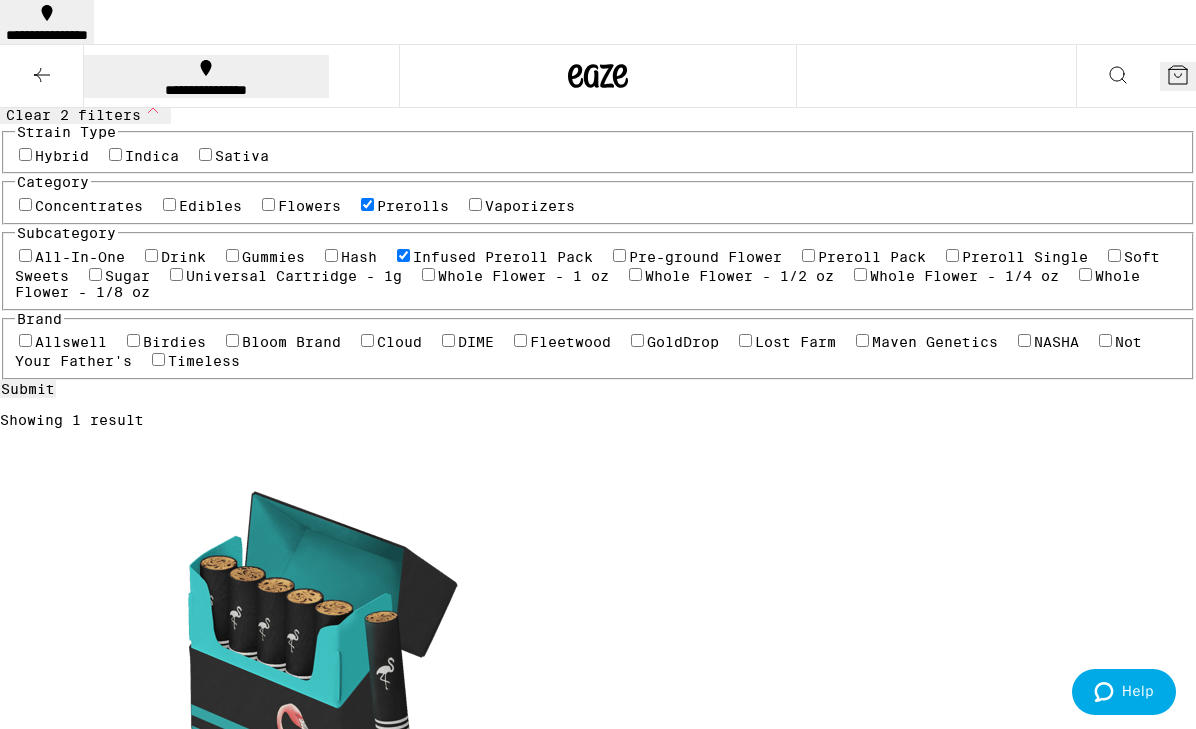 scroll, scrollTop: 128, scrollLeft: 0, axis: vertical 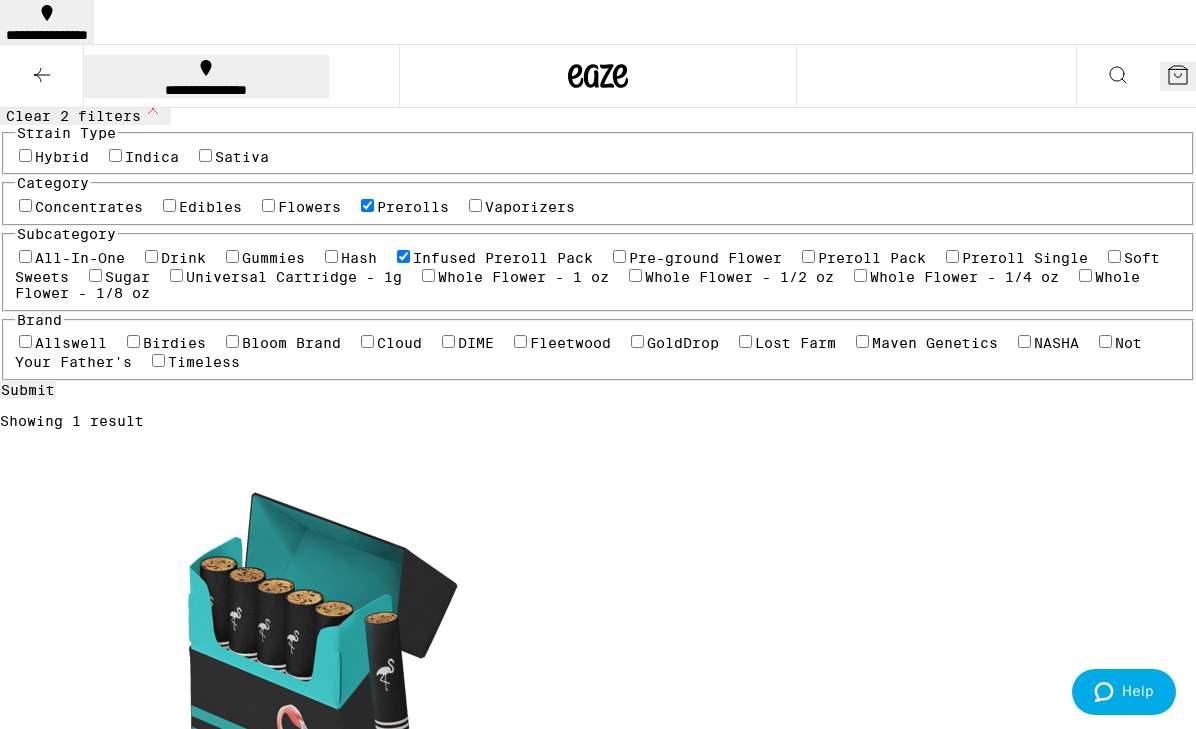 click on "Infused Preroll Pack" at bounding box center (503, 258) 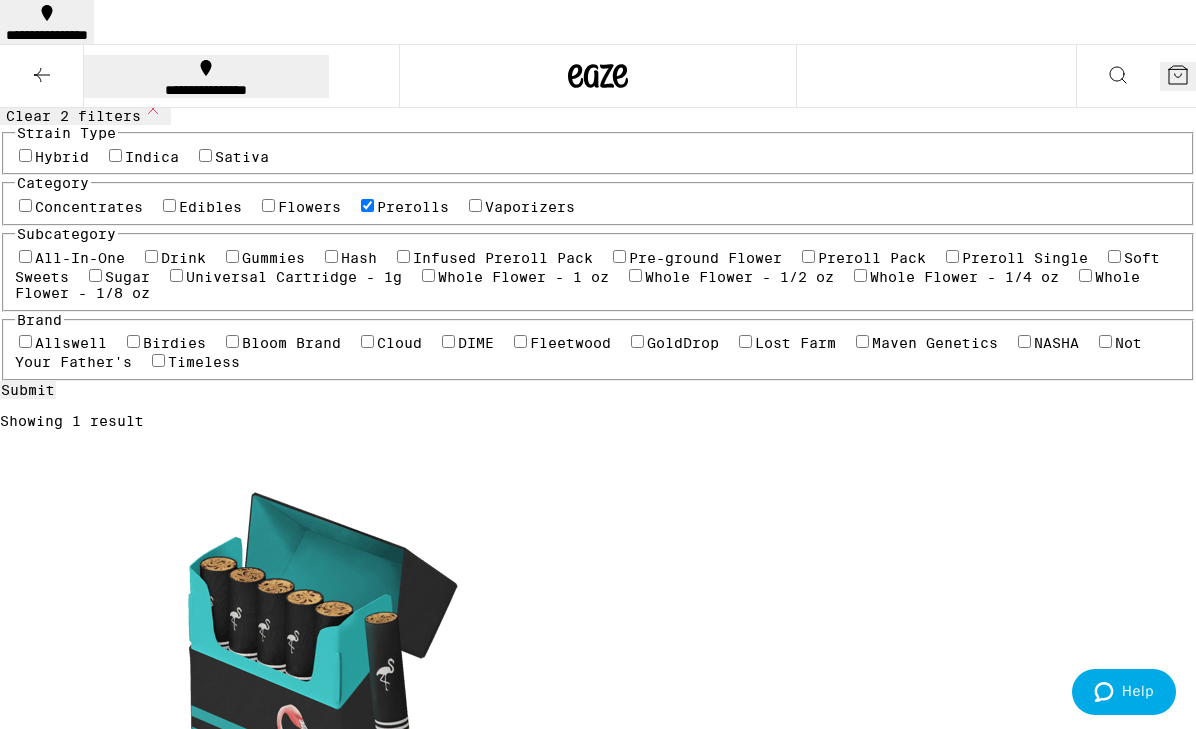 checkbox on "false" 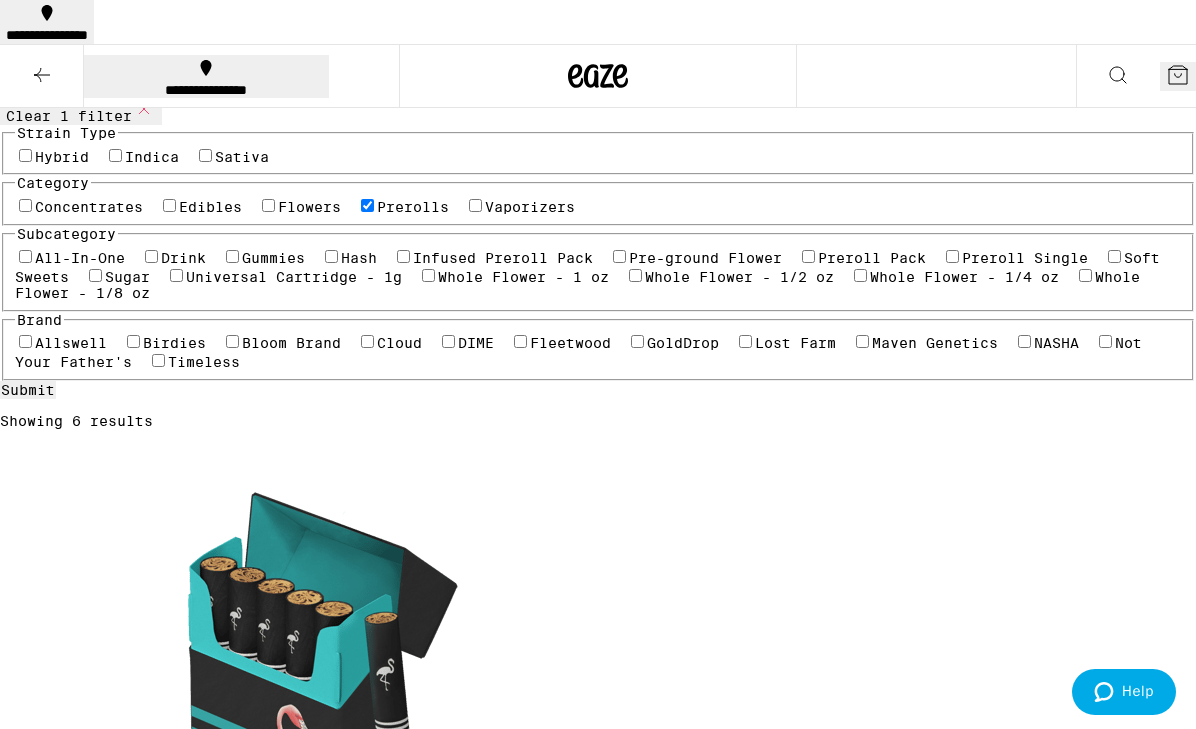 click on "$28" at bounding box center [23, 1202] 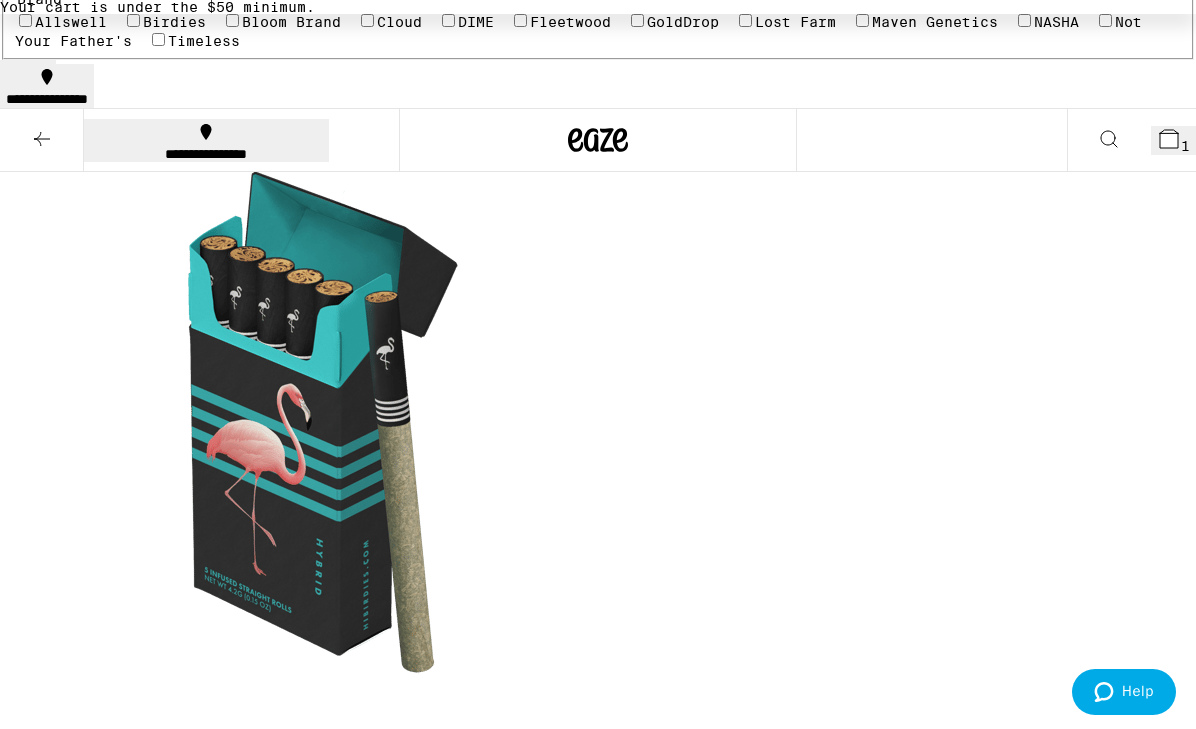 scroll, scrollTop: 514, scrollLeft: 0, axis: vertical 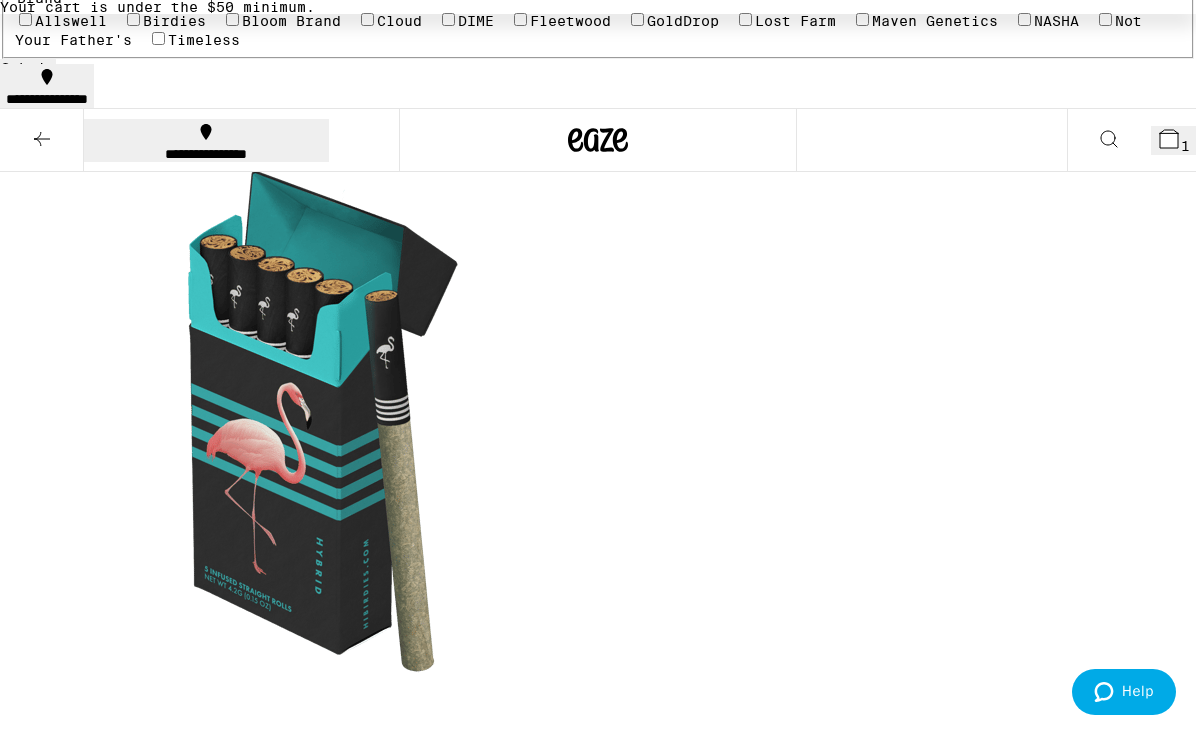click on "$30" at bounding box center (23, 4037) 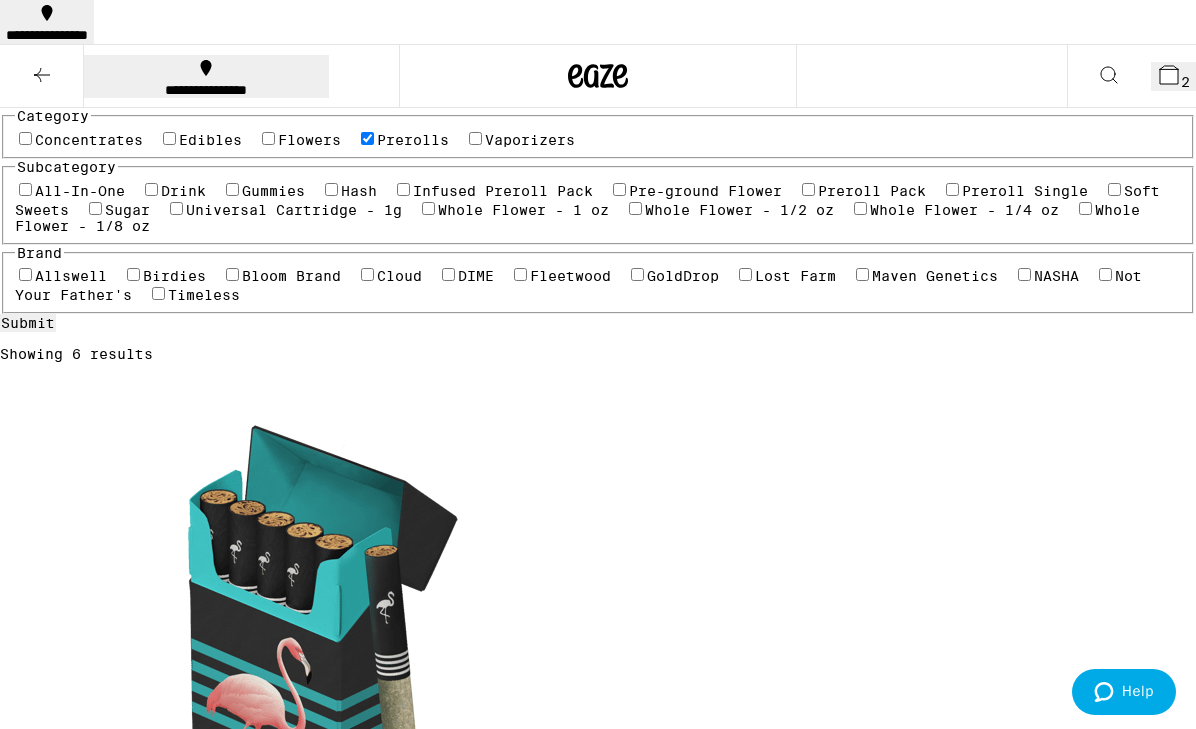 scroll, scrollTop: 0, scrollLeft: 0, axis: both 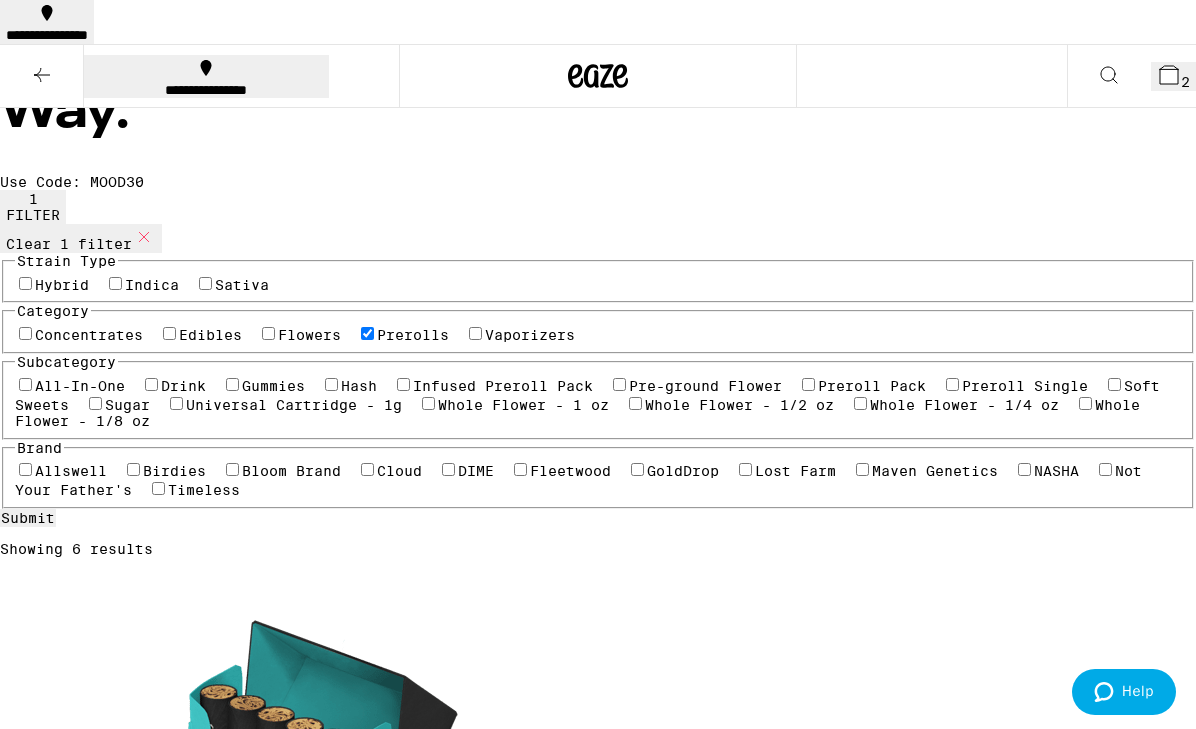 click 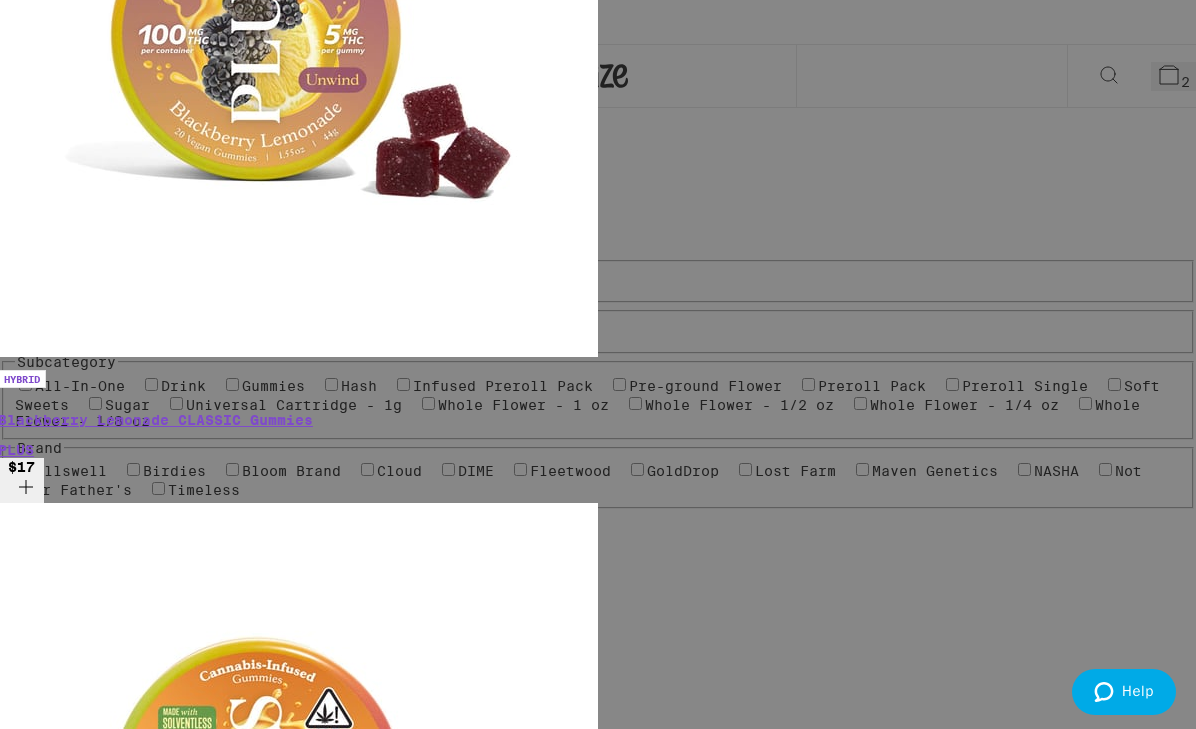 scroll, scrollTop: 173, scrollLeft: 0, axis: vertical 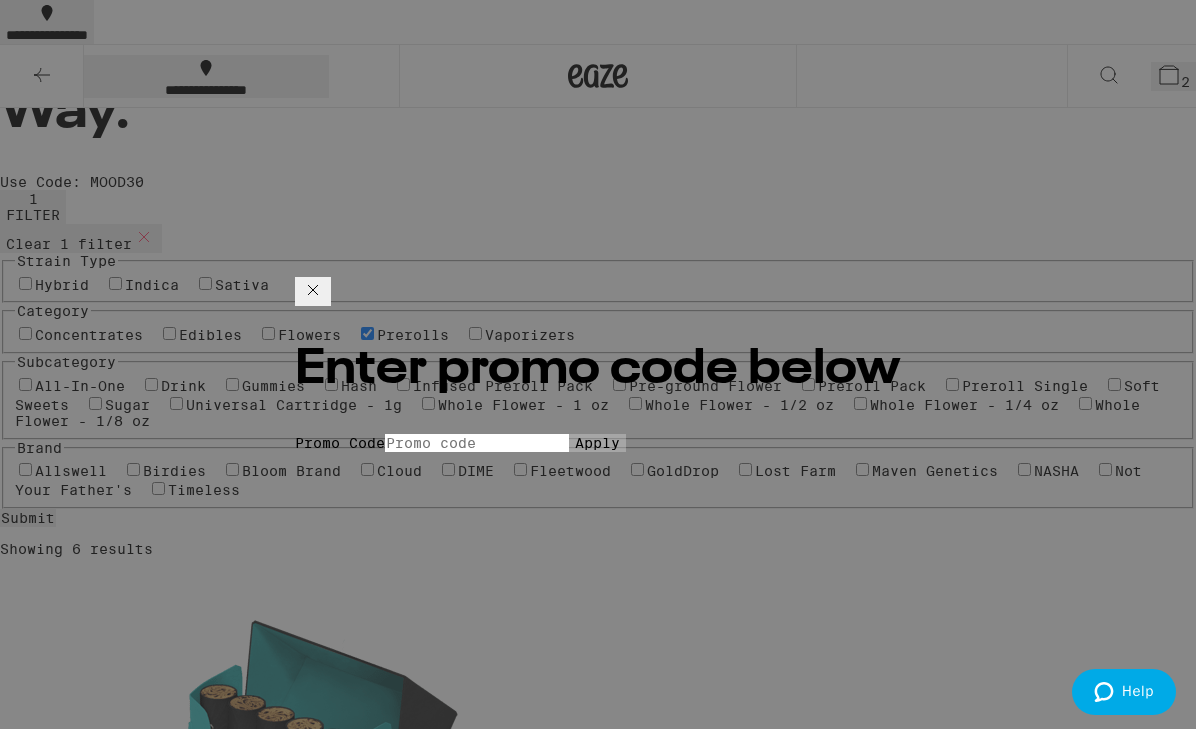 click on "Promo Code" at bounding box center [477, 443] 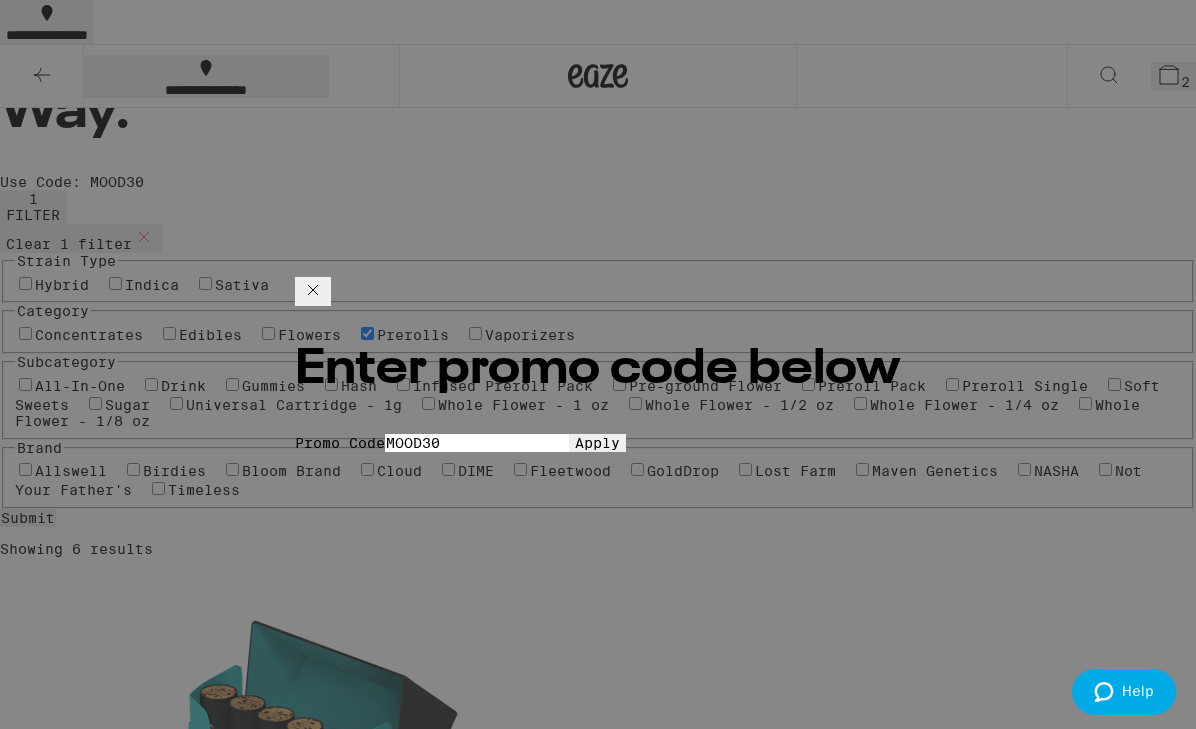 type on "MOOD30" 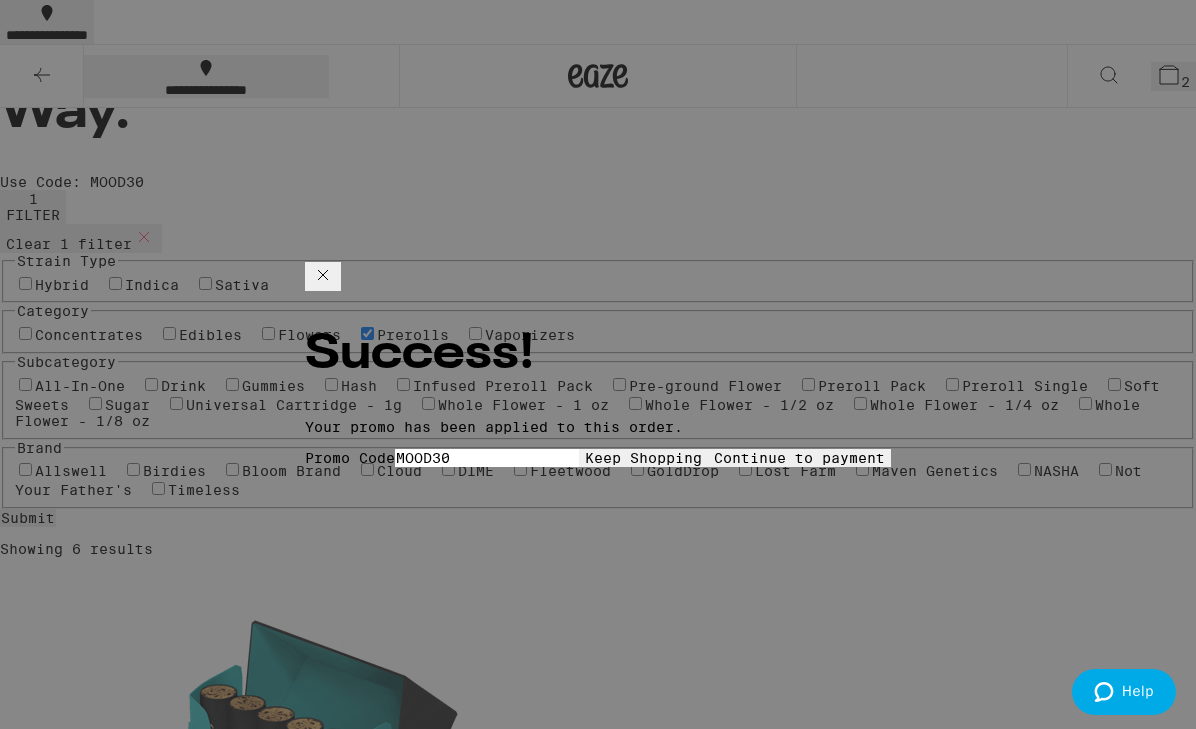 click on "Continue to payment" at bounding box center [799, 458] 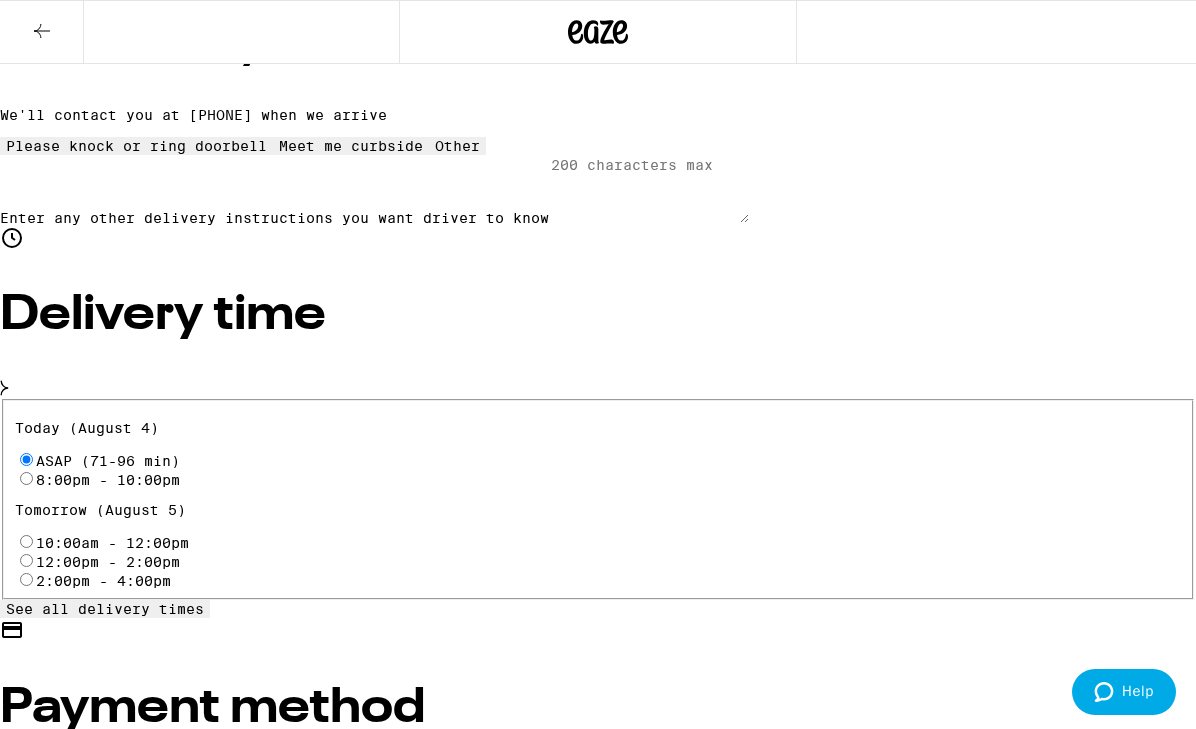 scroll, scrollTop: 484, scrollLeft: 0, axis: vertical 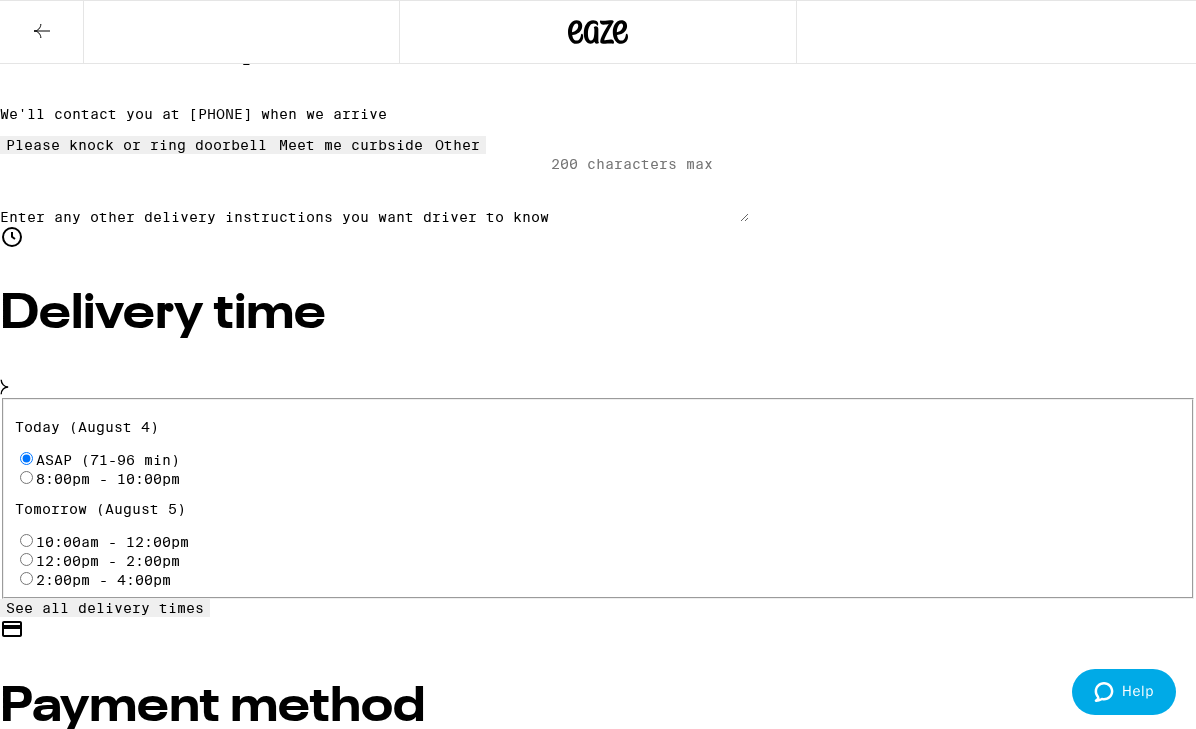 click on "Pay with Checking Account CHASE COLLEGE" at bounding box center (26, 832) 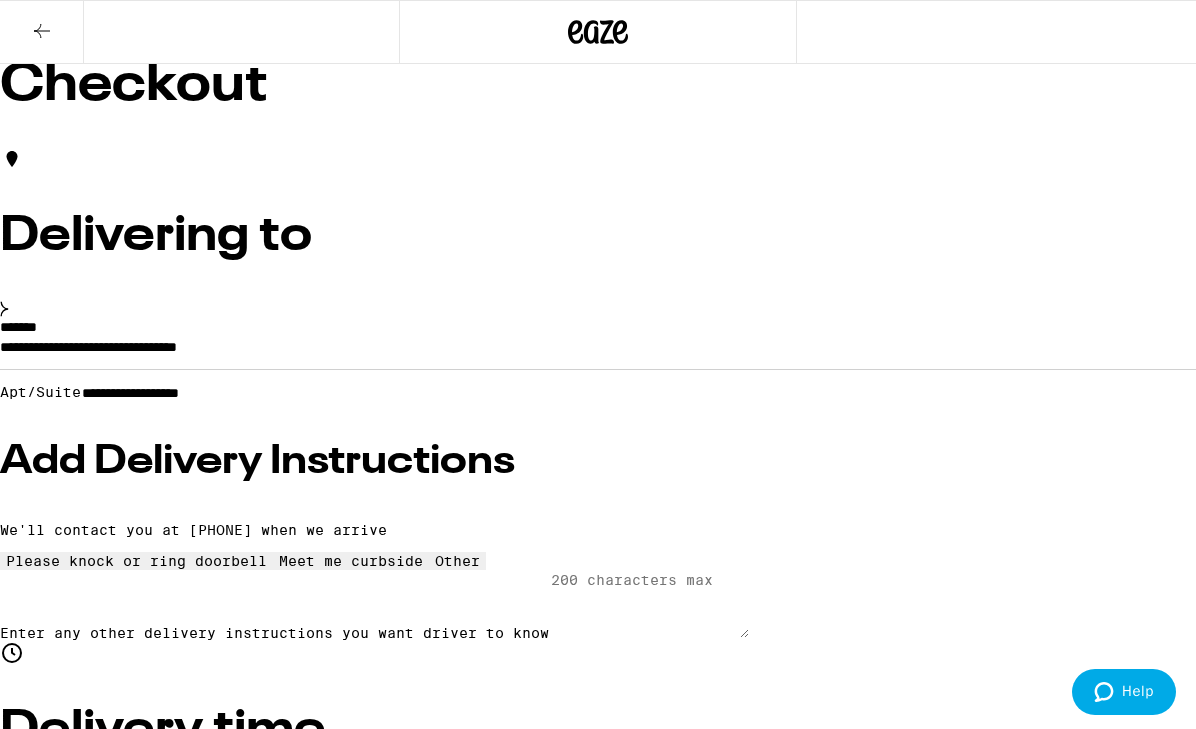 scroll, scrollTop: 58, scrollLeft: 0, axis: vertical 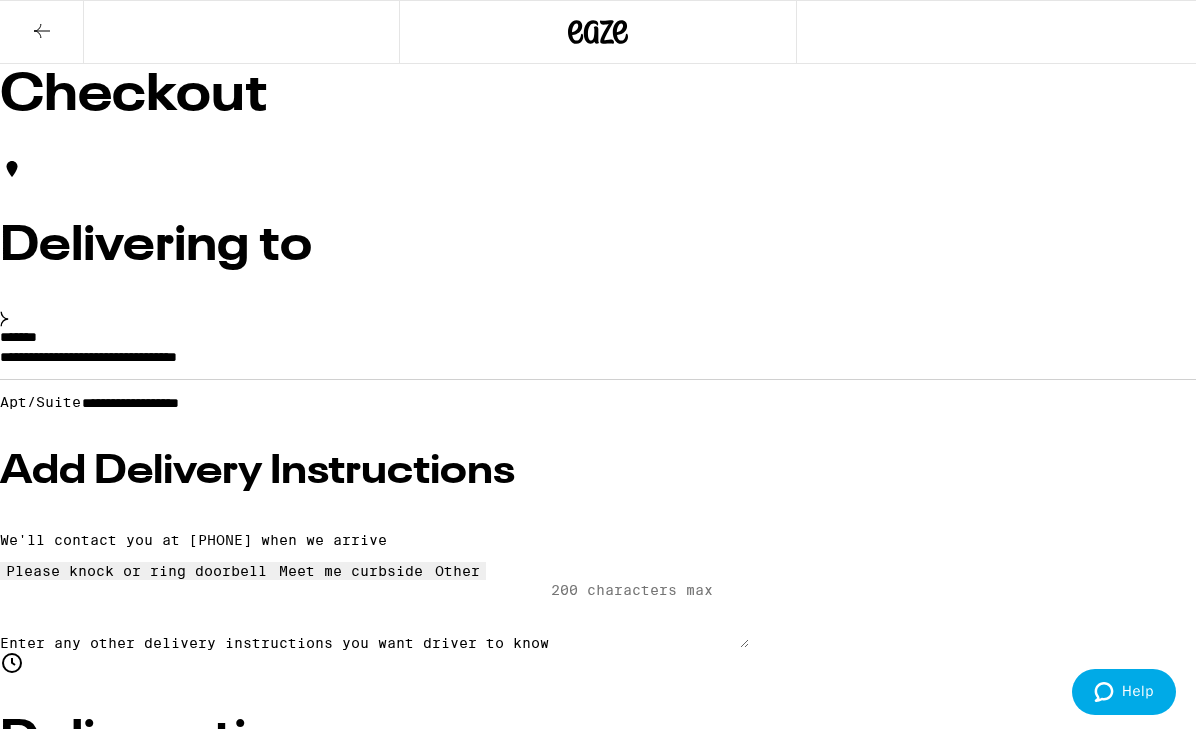 click on "Place Order" at bounding box center (598, 4659) 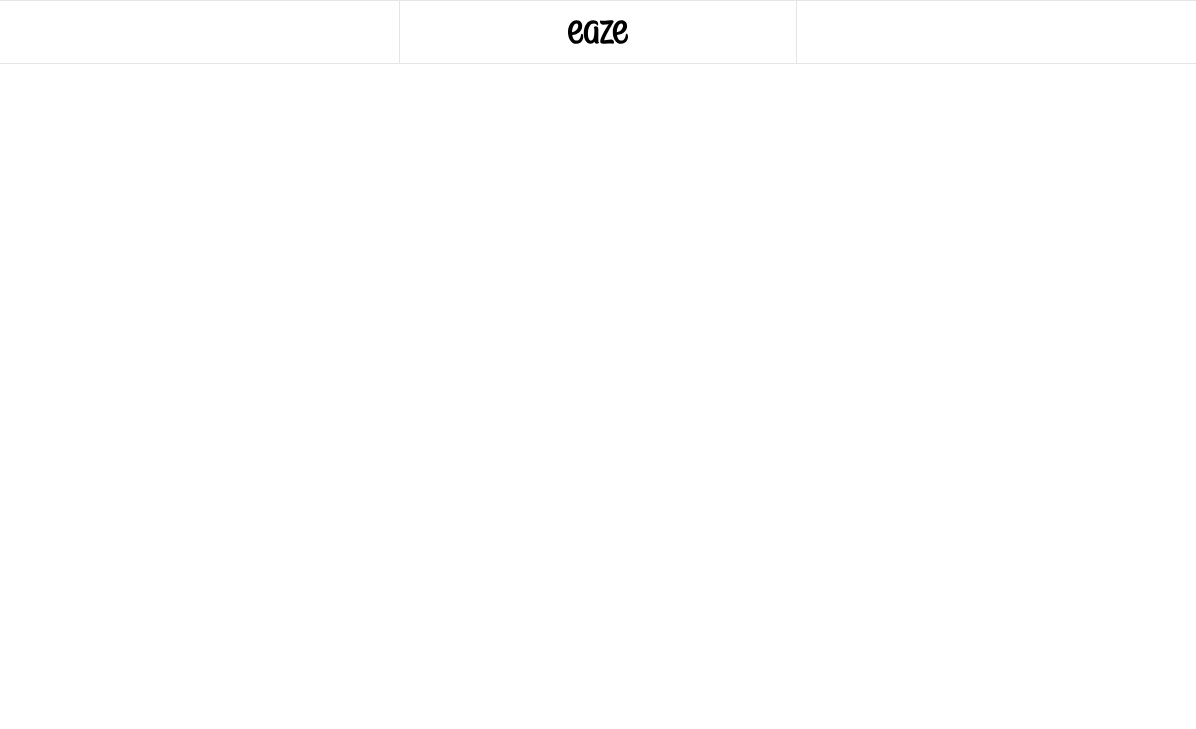 scroll, scrollTop: 0, scrollLeft: 0, axis: both 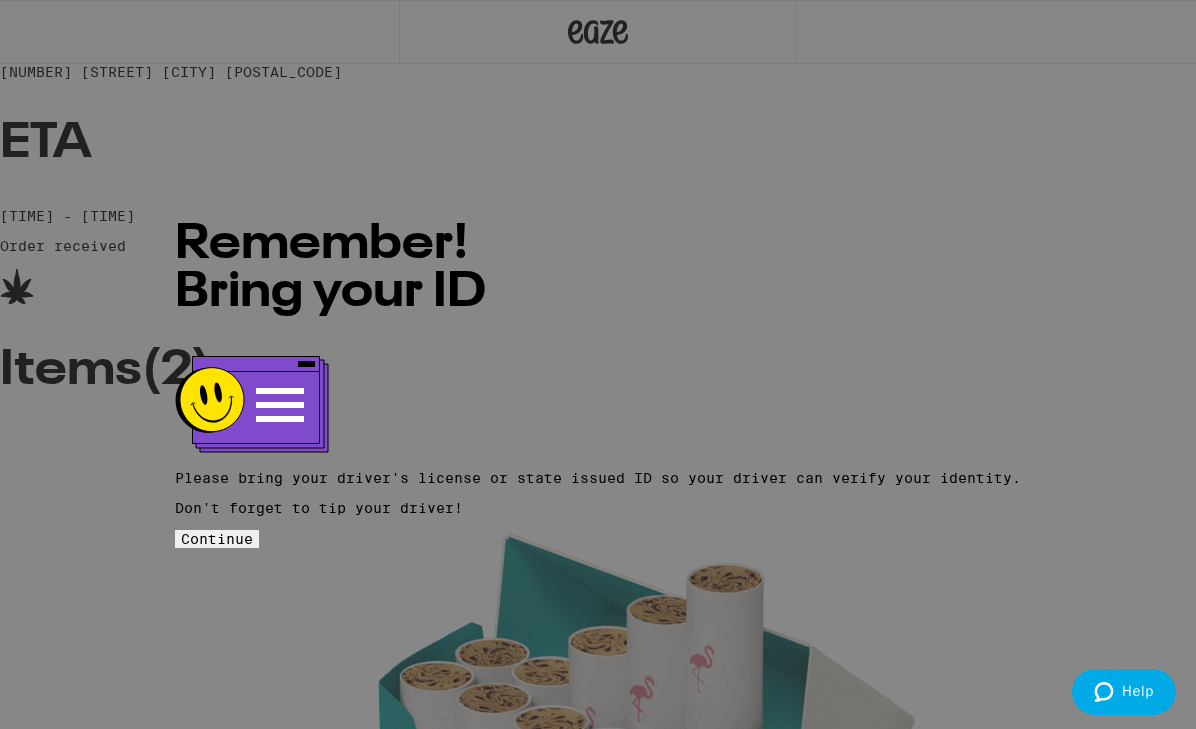 click on "Continue" at bounding box center [217, 539] 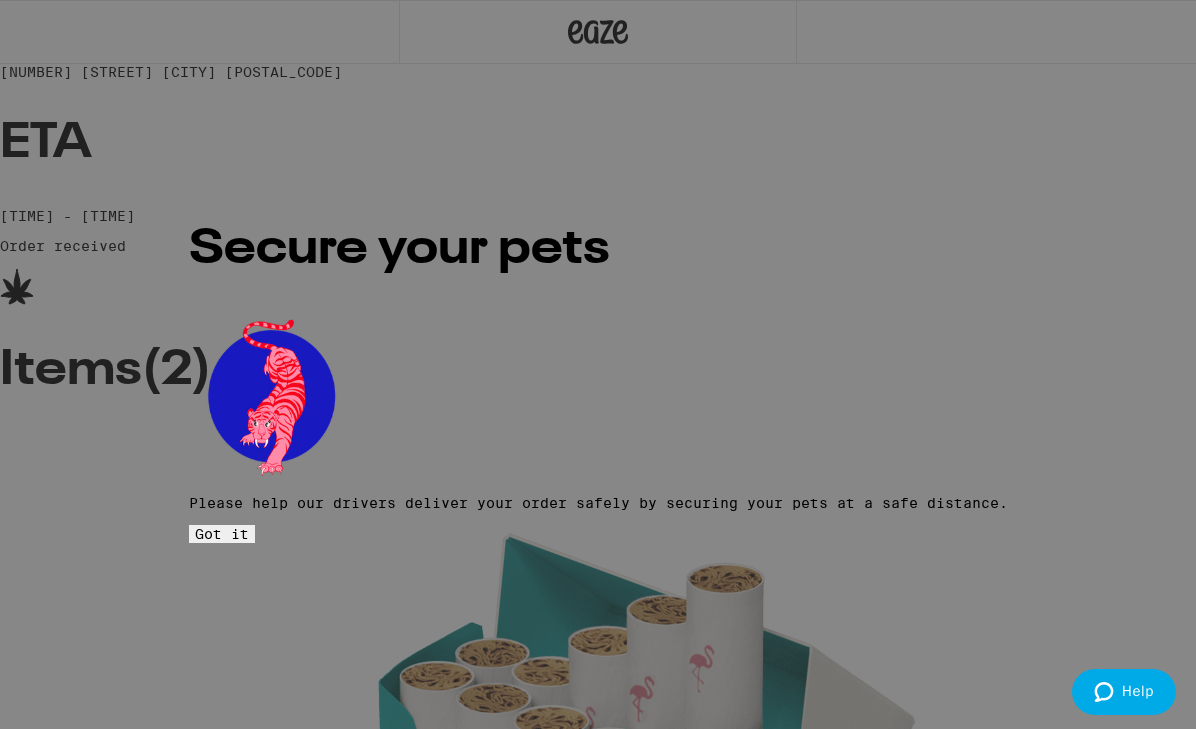 click on "Got it" at bounding box center (222, 534) 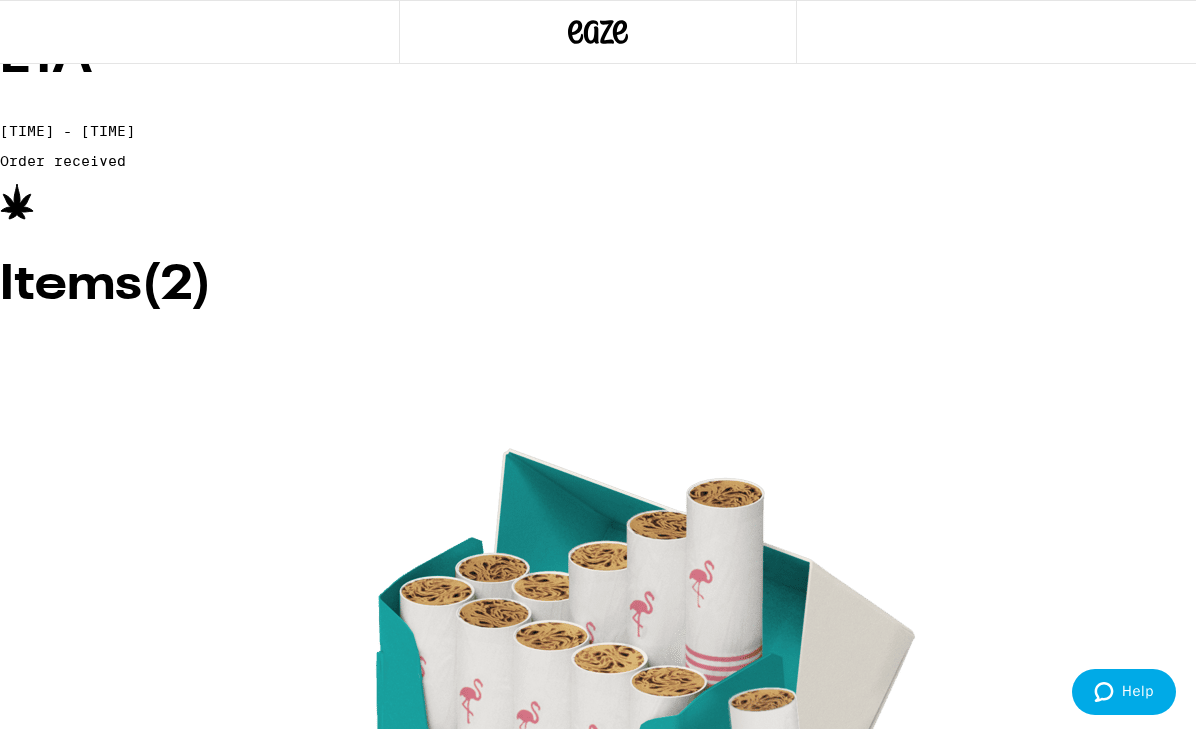 scroll, scrollTop: 0, scrollLeft: 0, axis: both 